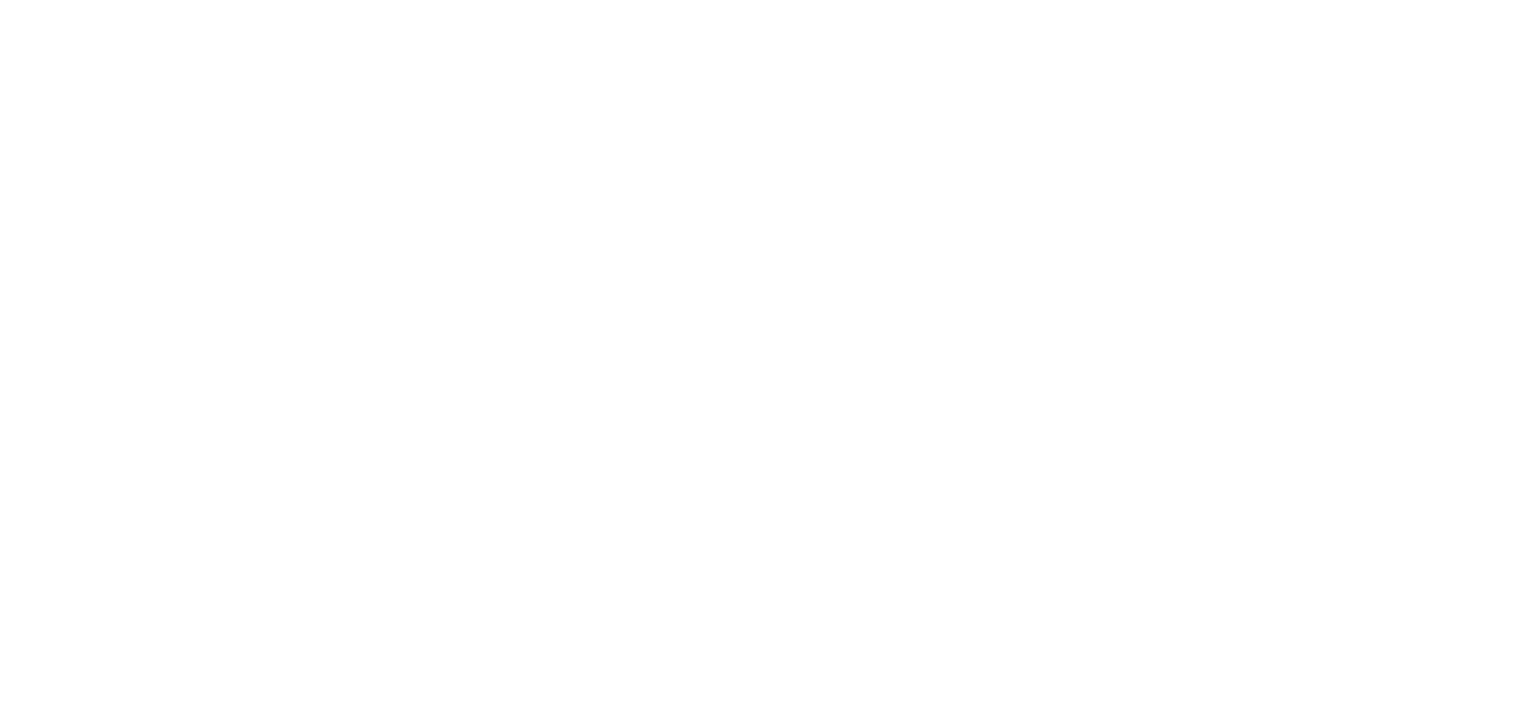 scroll, scrollTop: 0, scrollLeft: 0, axis: both 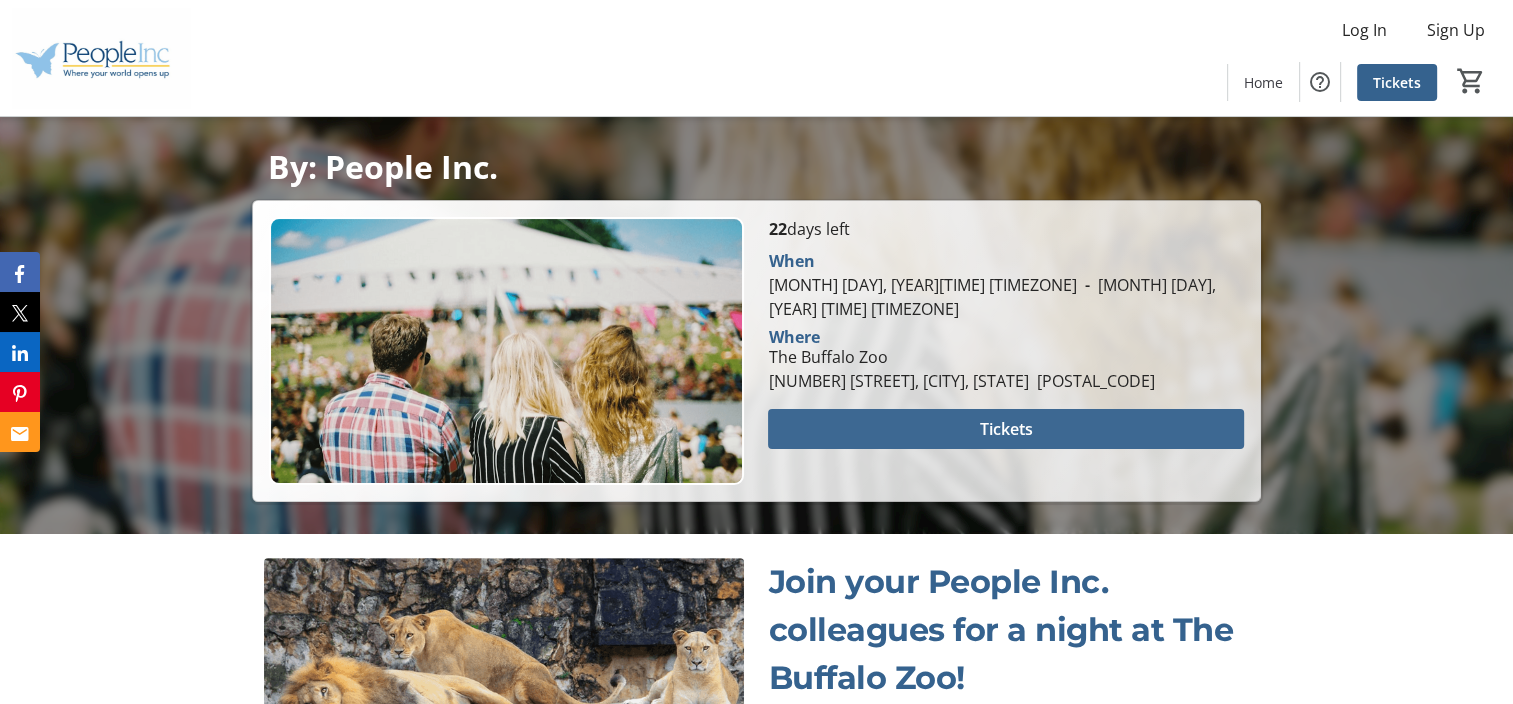 click on "Tickets" at bounding box center (1006, 429) 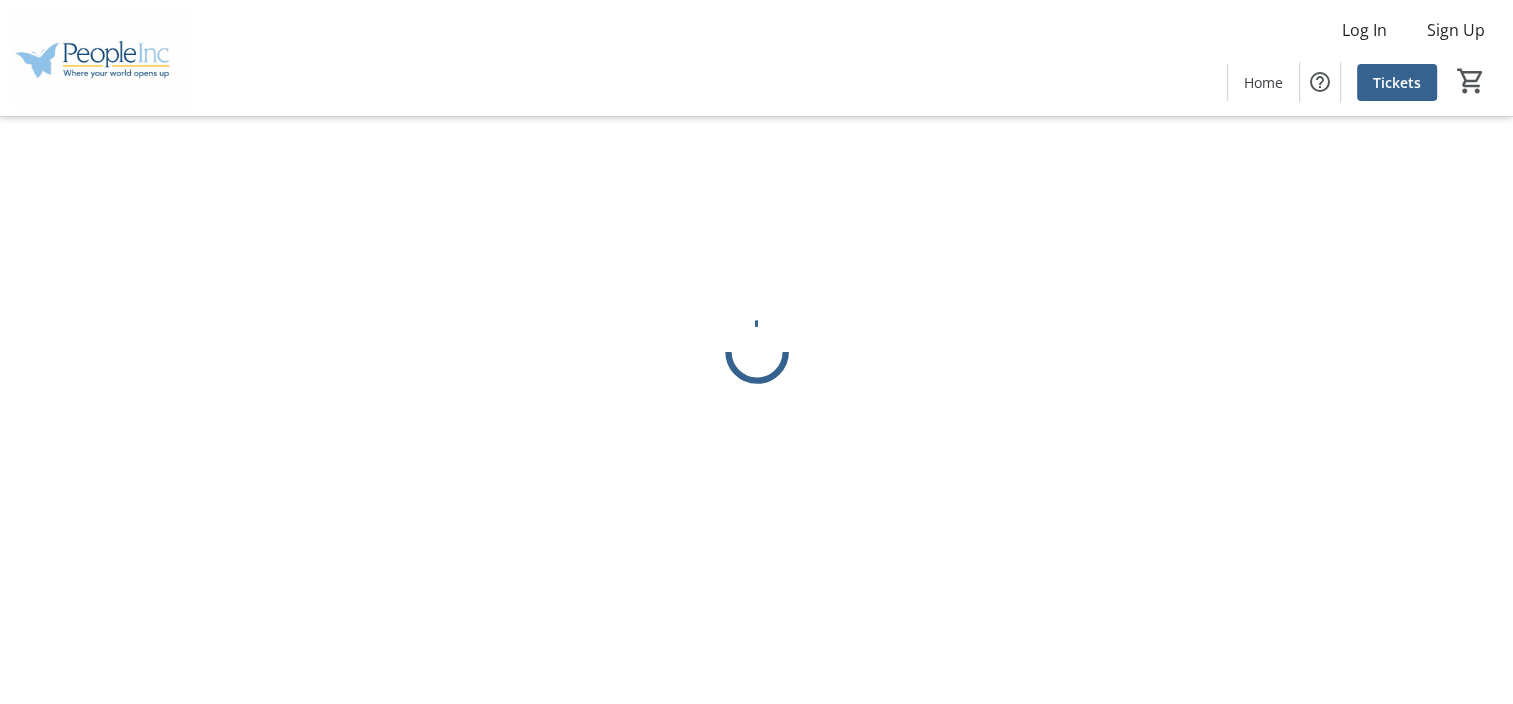 scroll, scrollTop: 0, scrollLeft: 0, axis: both 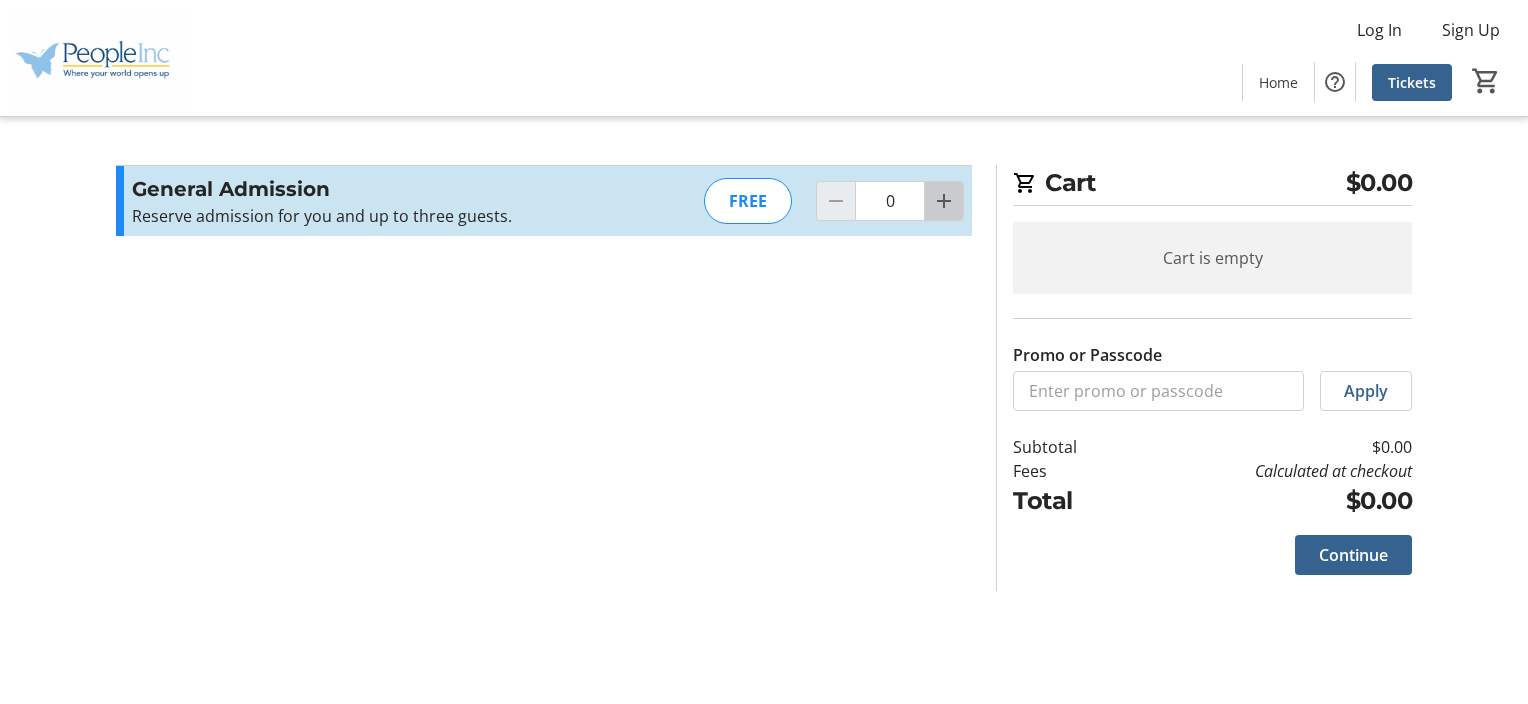 click 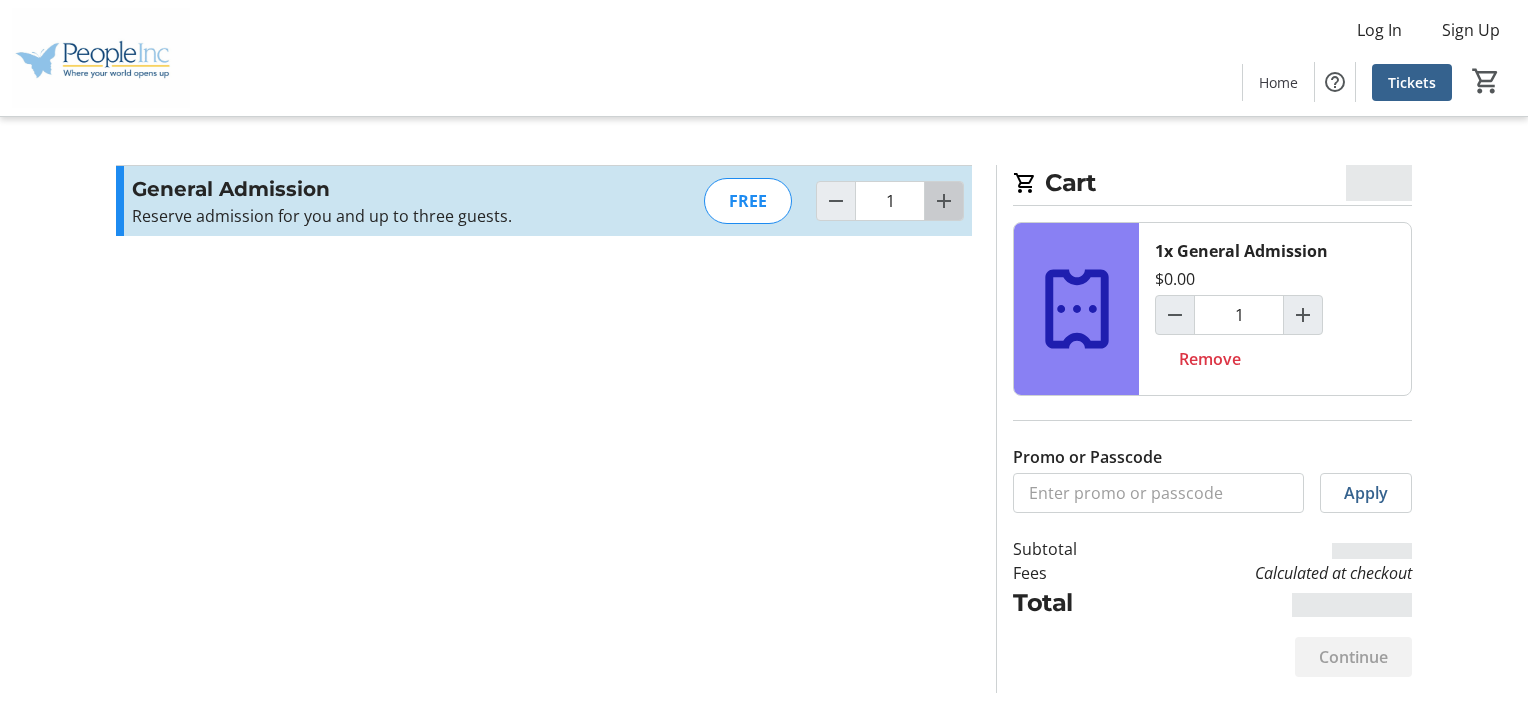 click 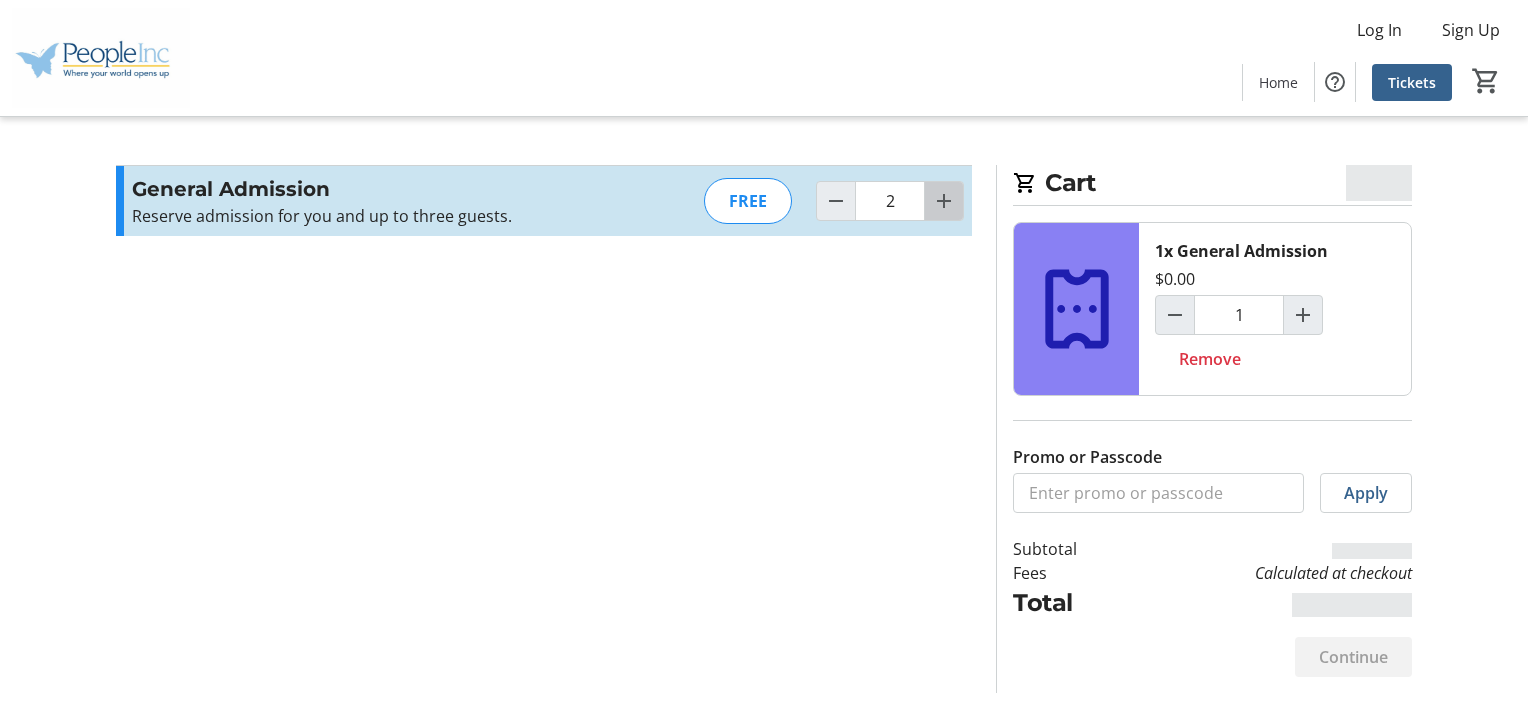 click 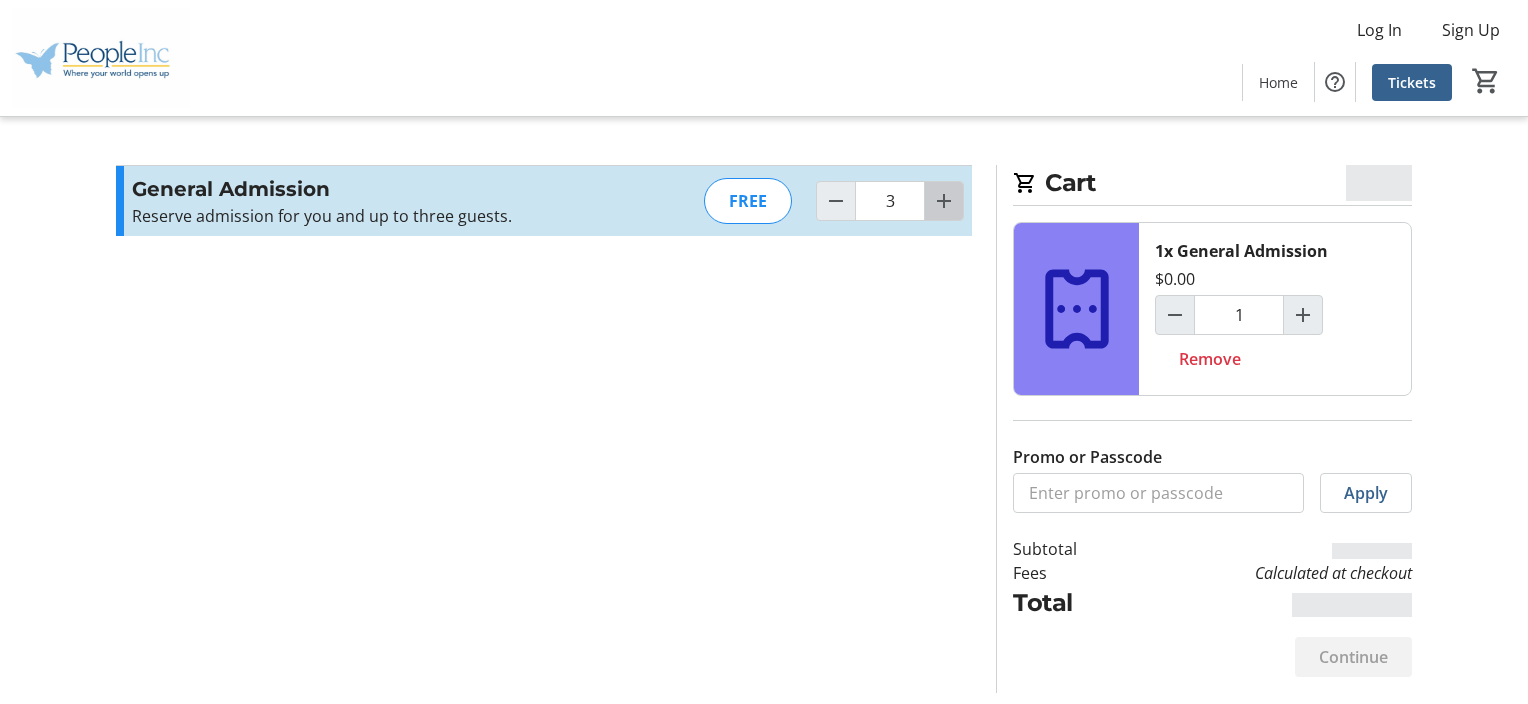 type on "2" 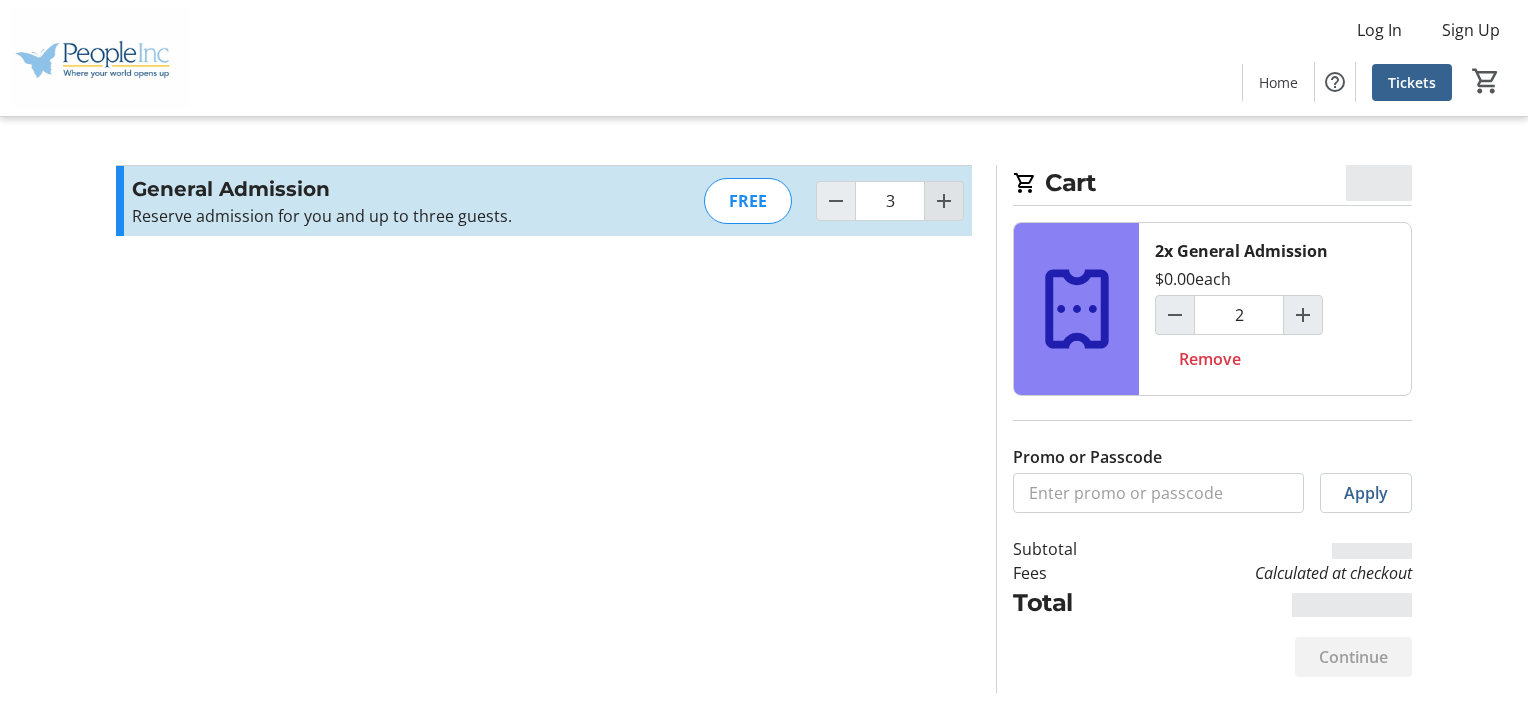 click 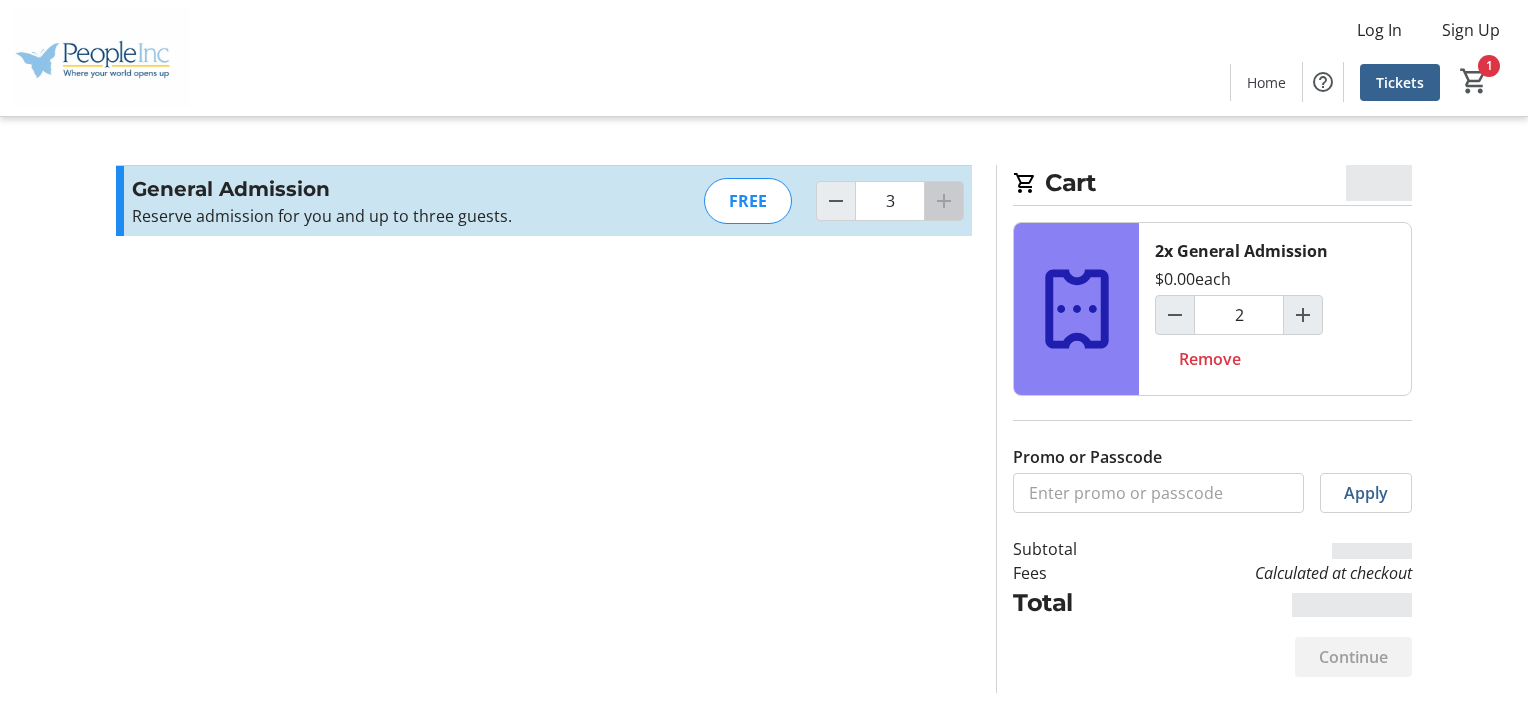 type on "4" 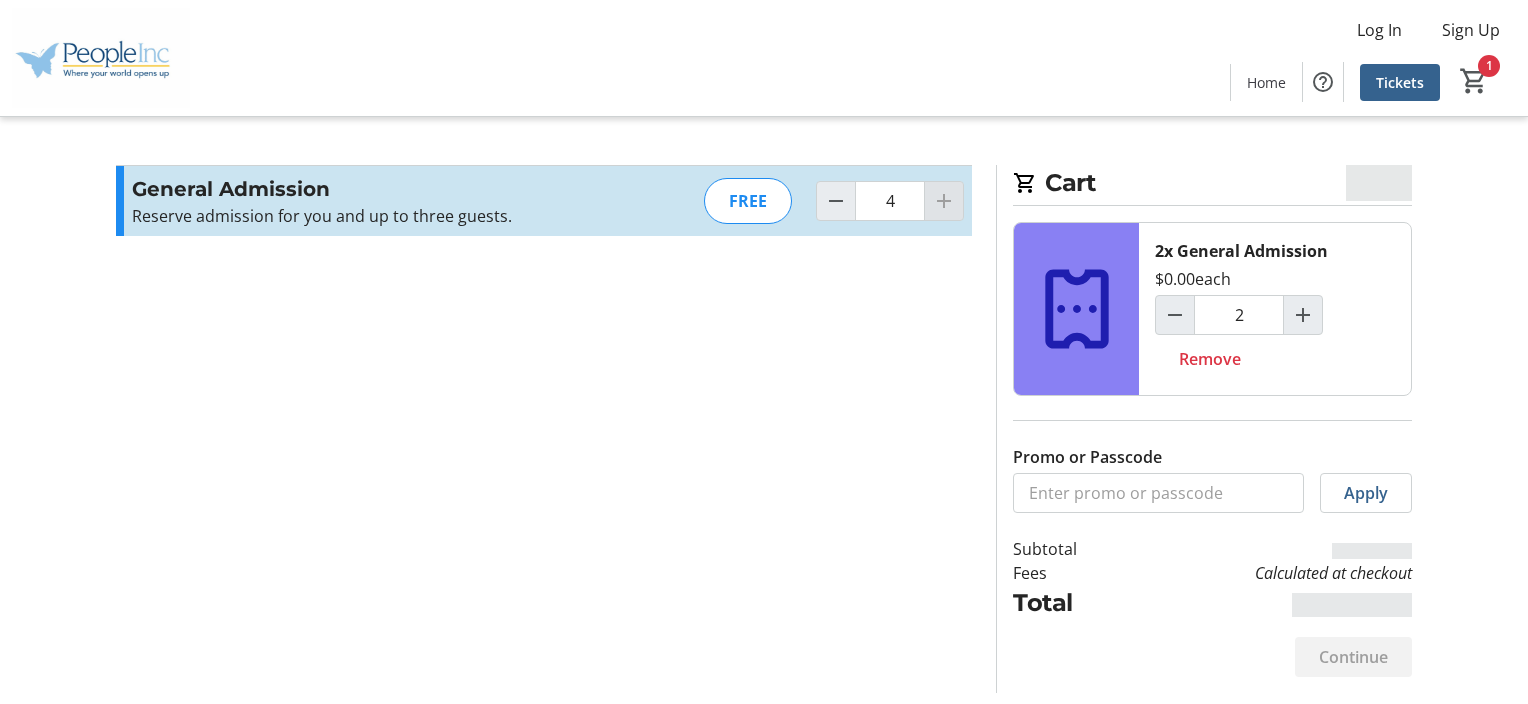 type on "4" 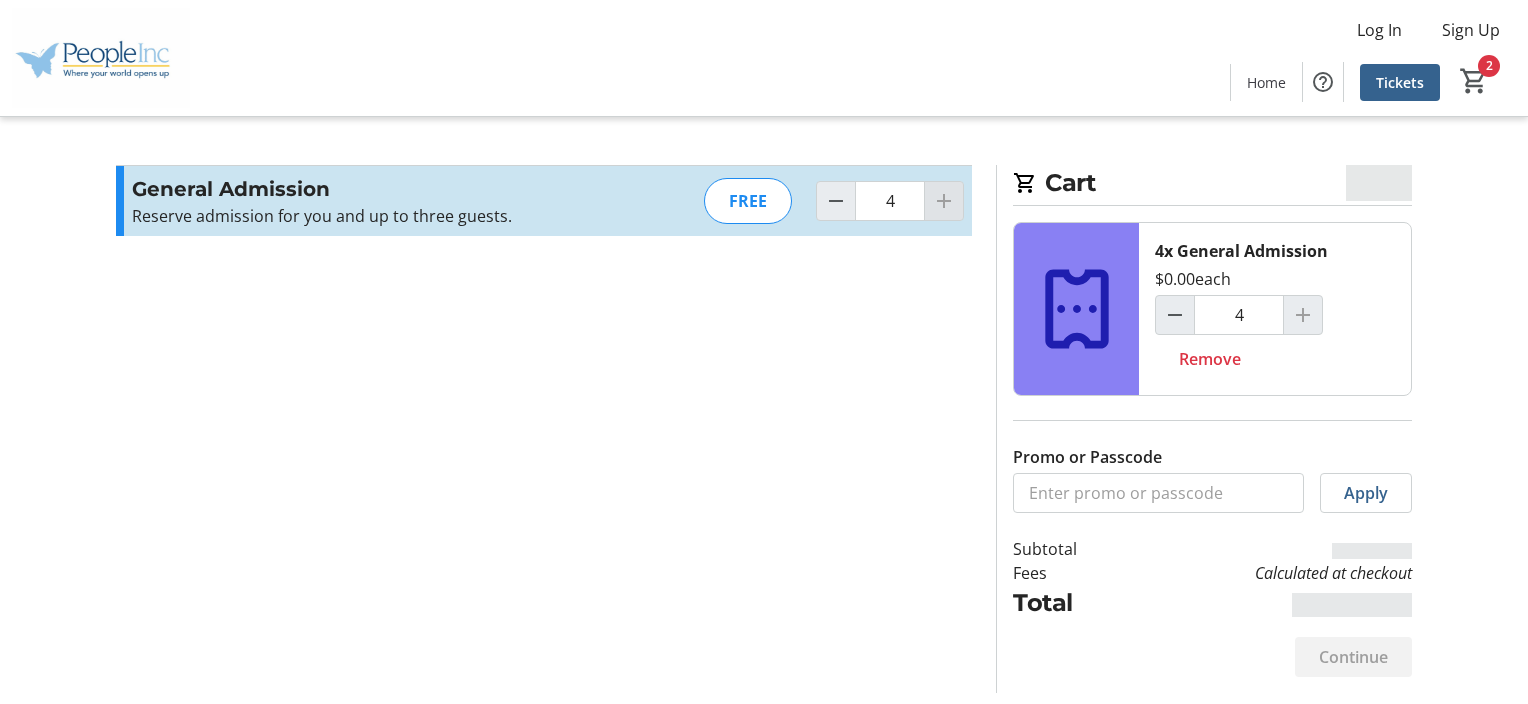 click 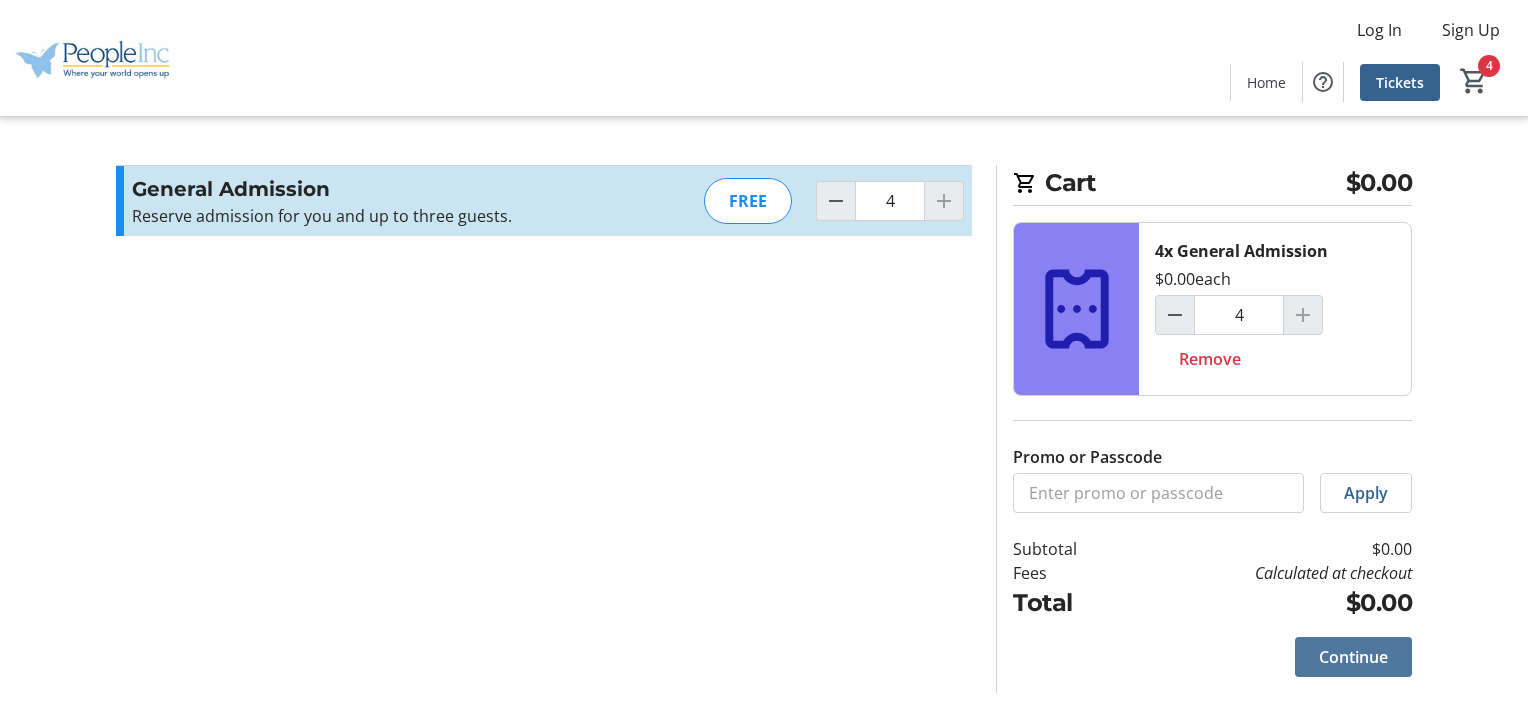 click on "Continue" 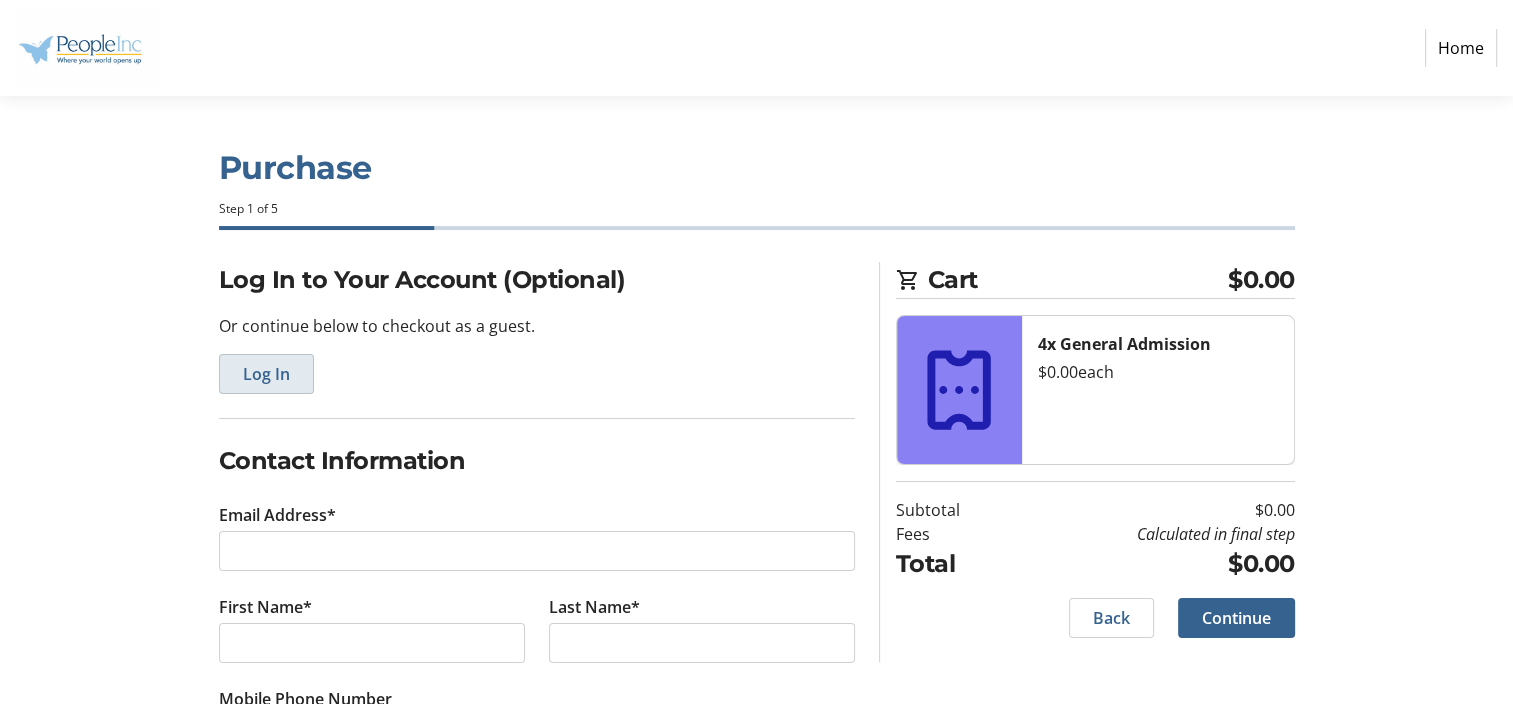click on "Log In" 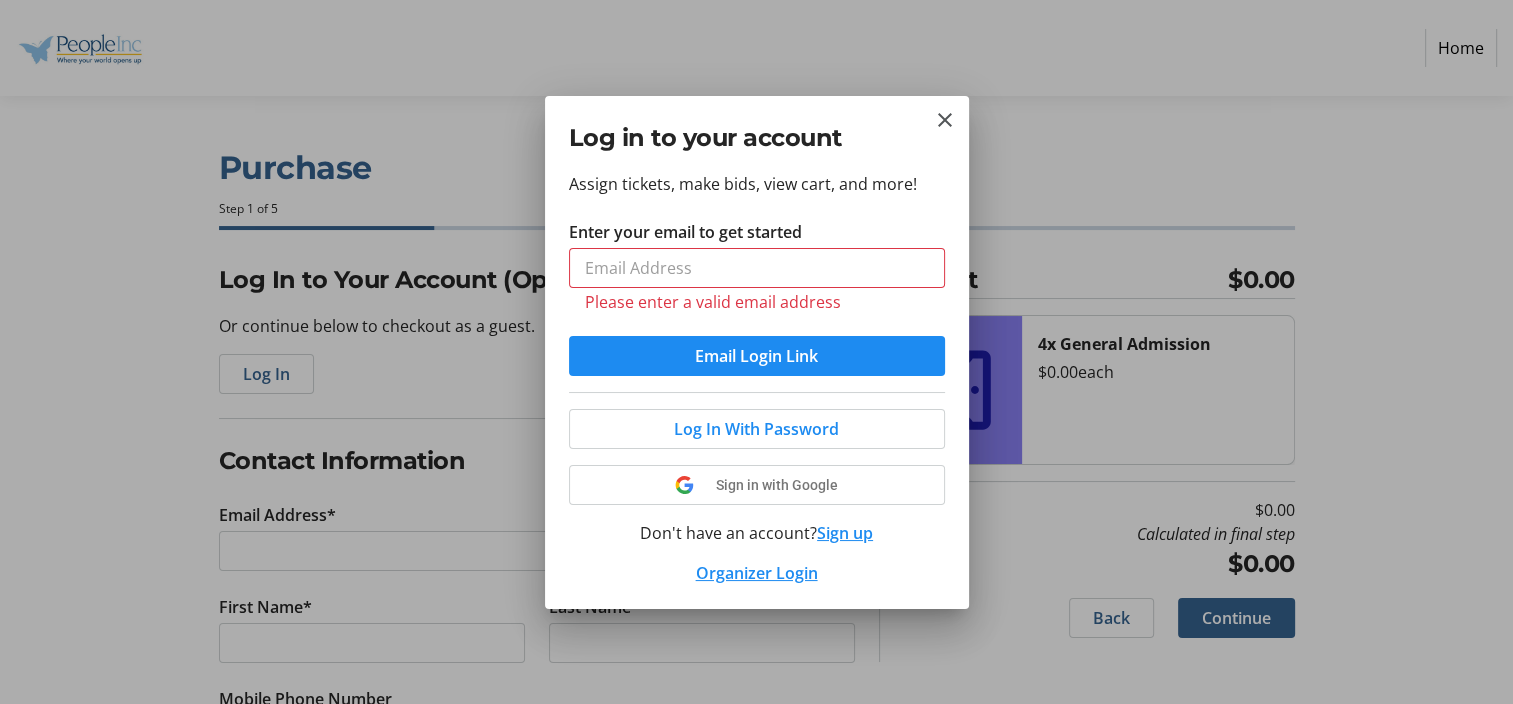click at bounding box center (756, 352) 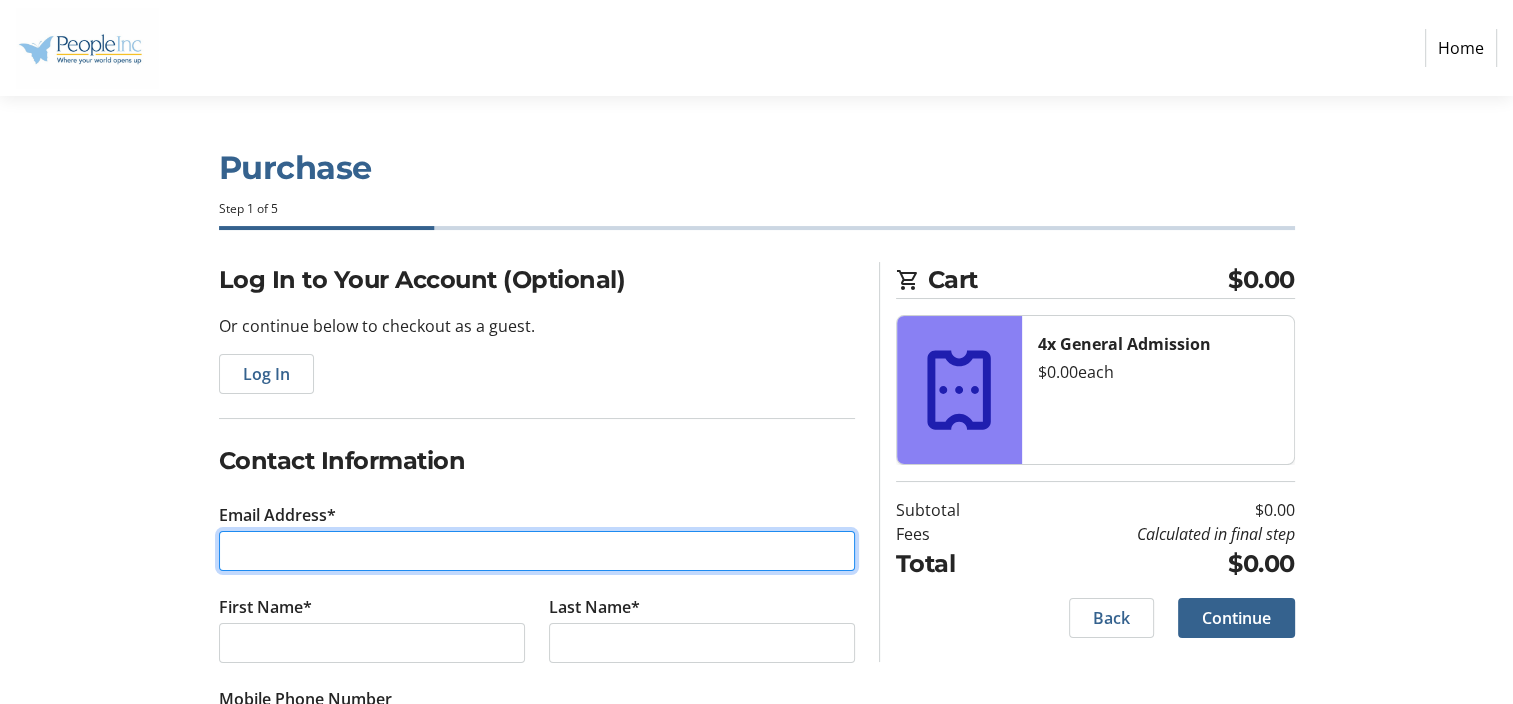 click on "Email Address*" at bounding box center [537, 551] 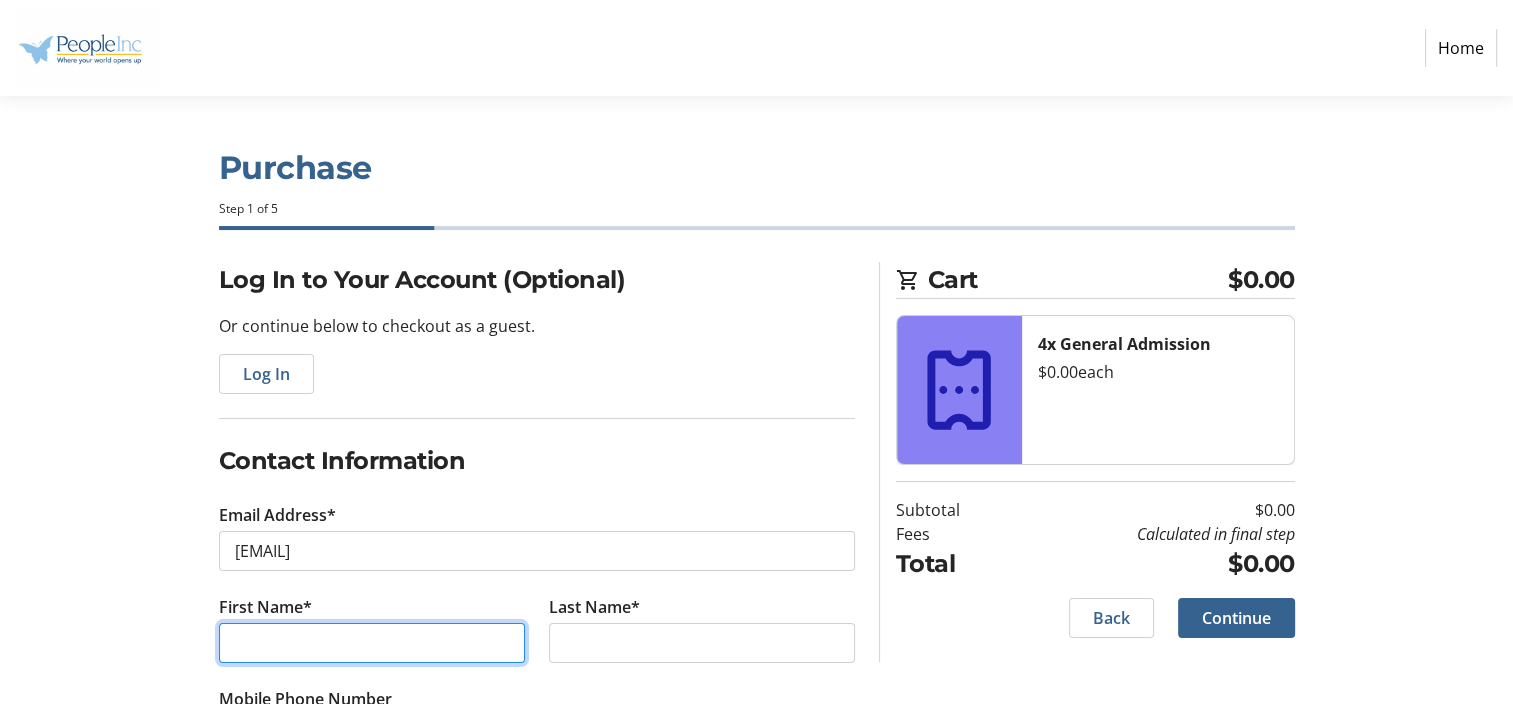 type on "[FIRST]" 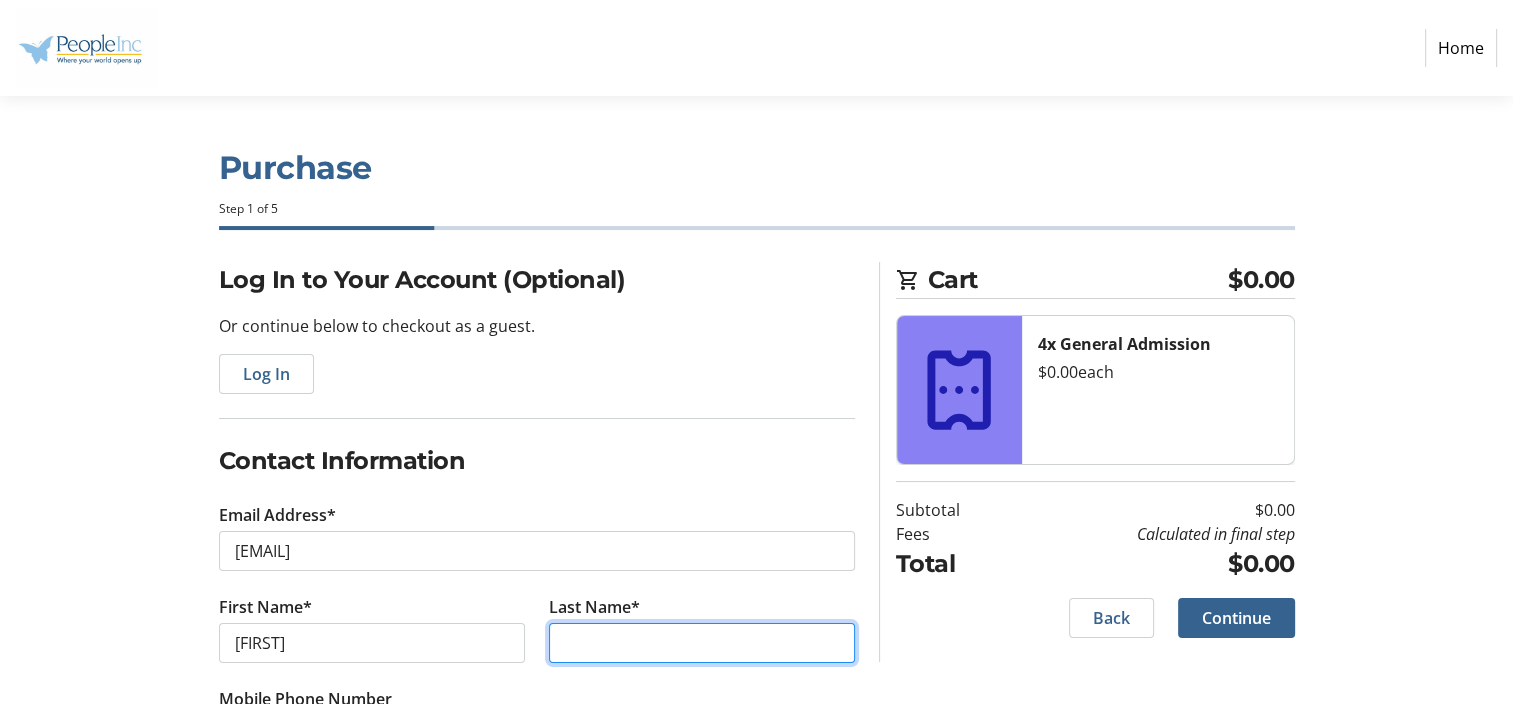 type on "[LAST]" 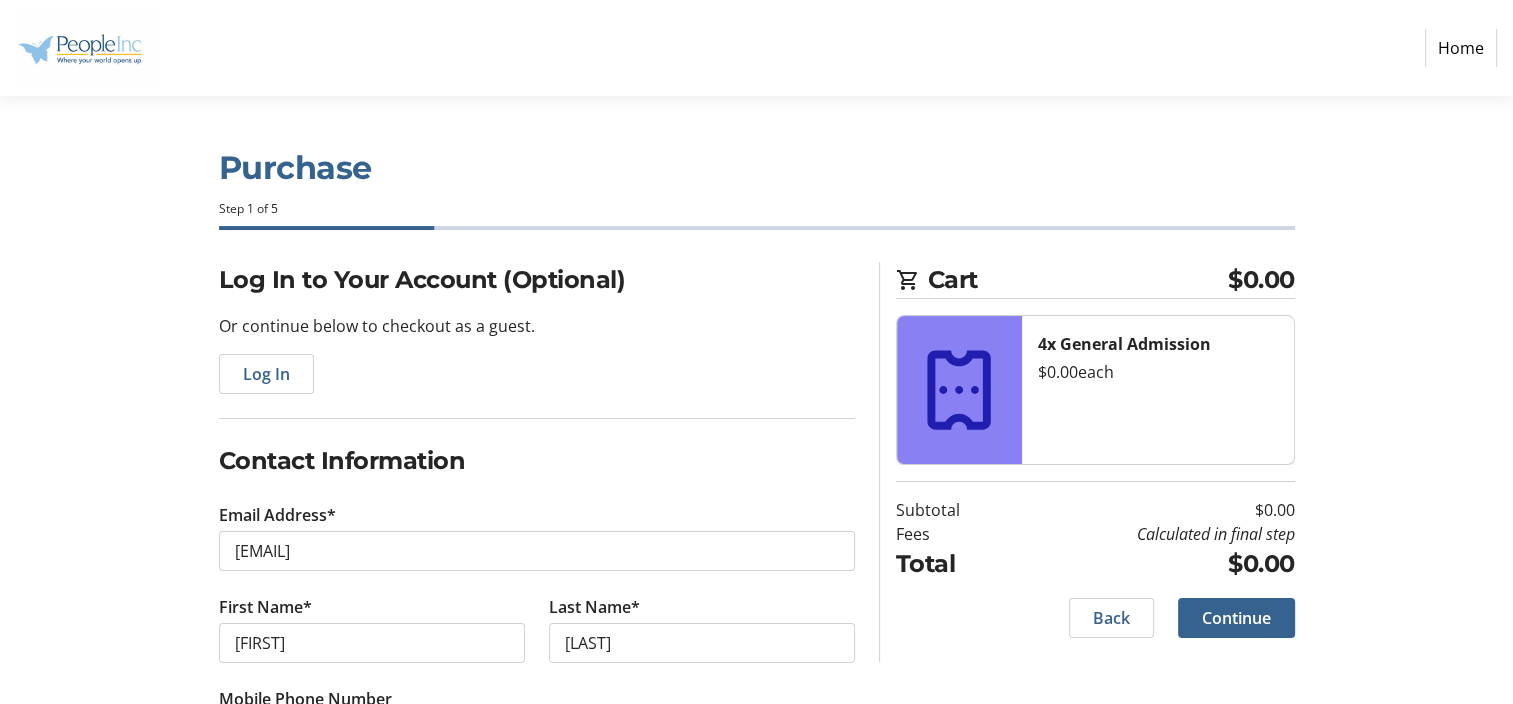 type on "([PHONE]) [PHONE]" 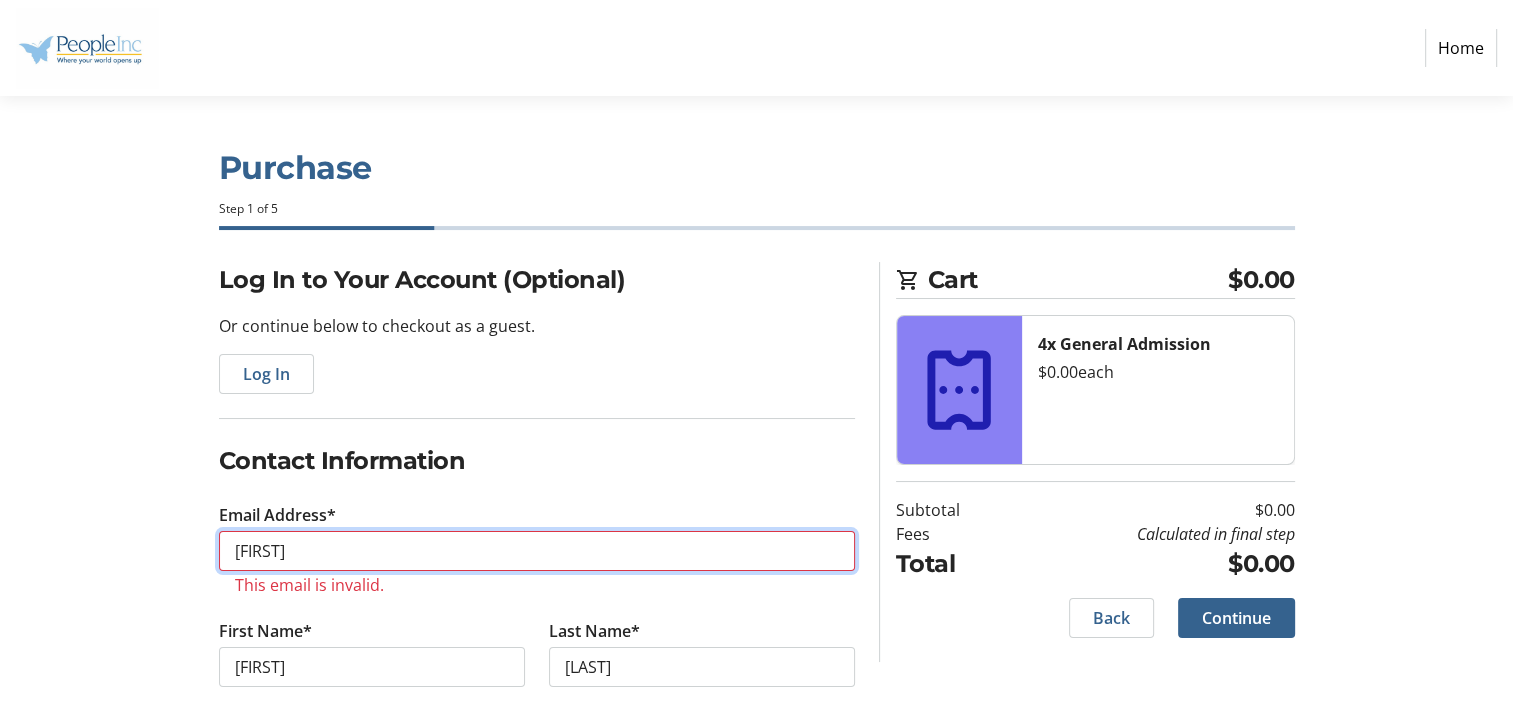 type on "[FIRST]" 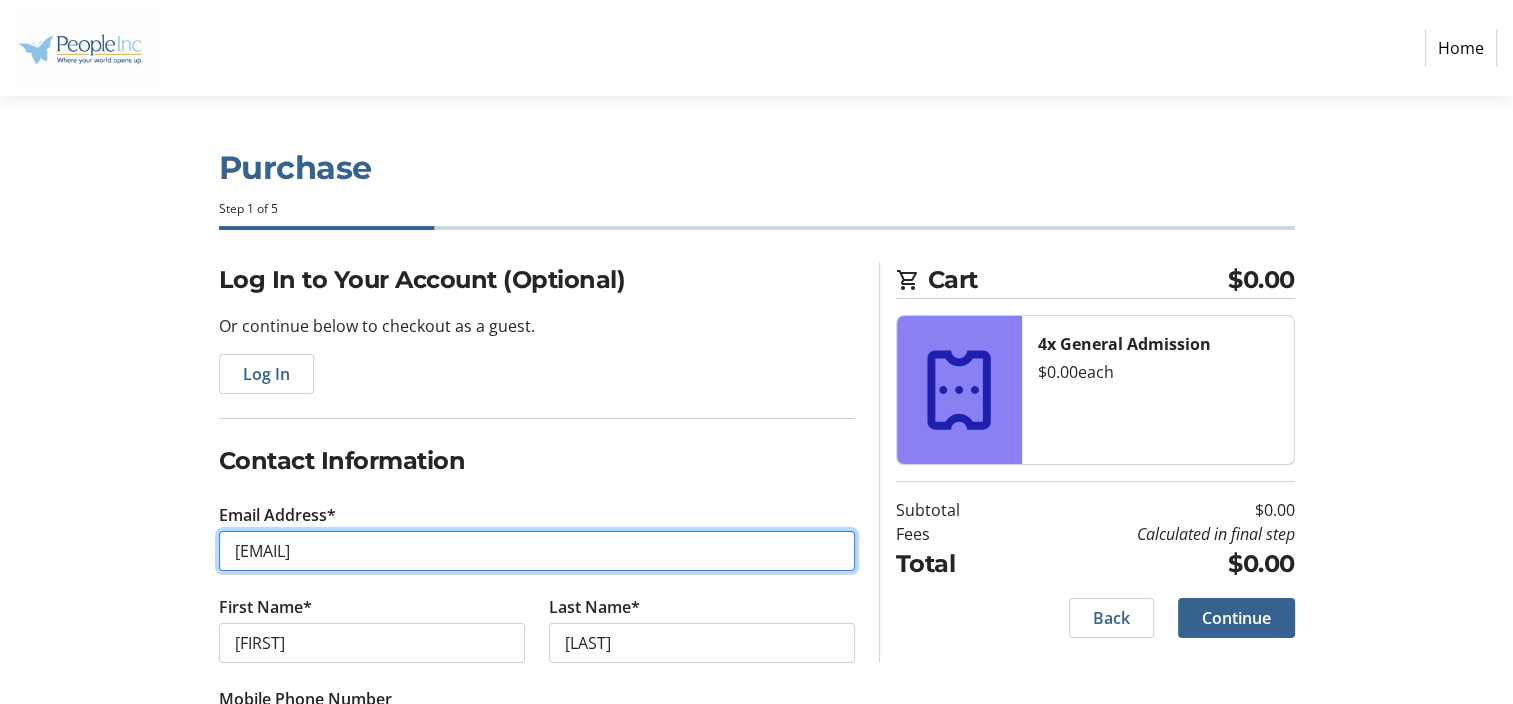 type on "[EMAIL]" 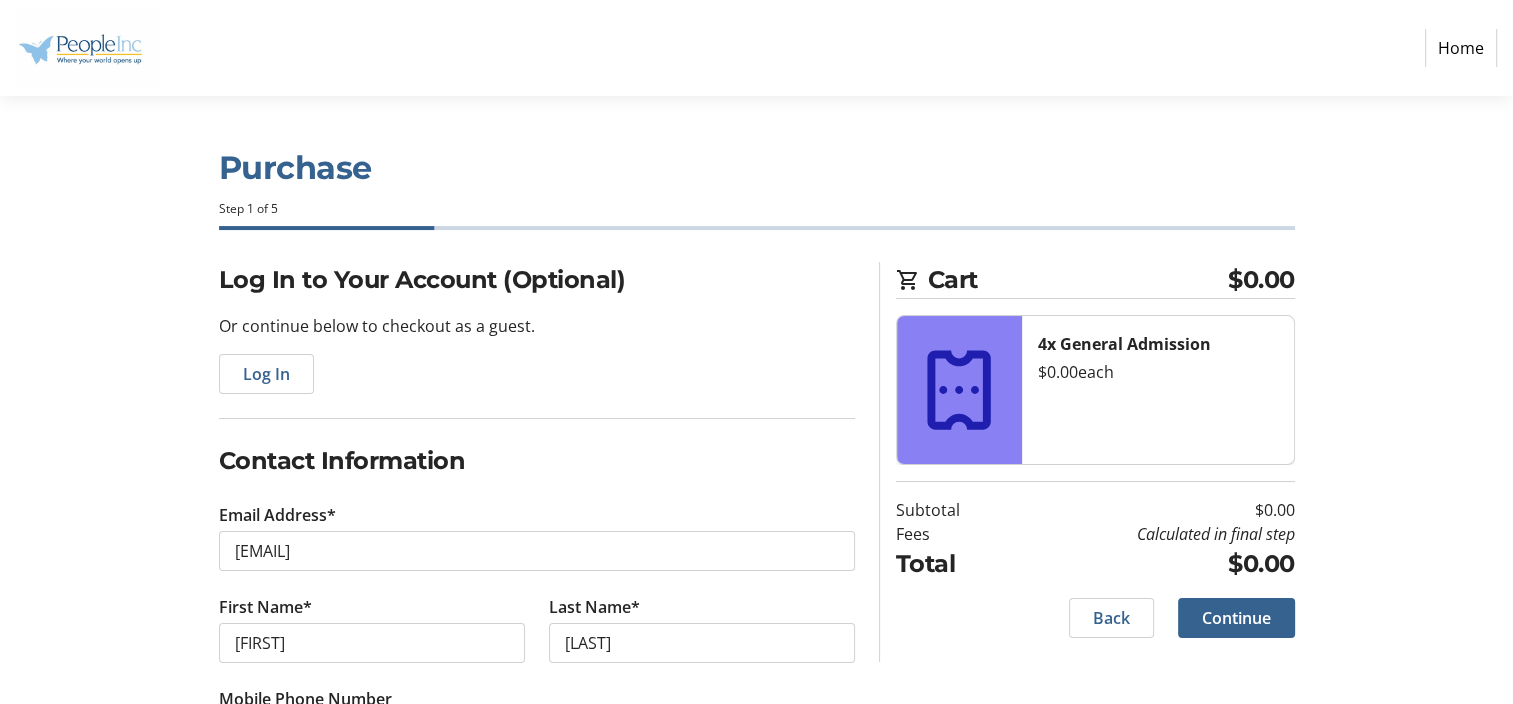 scroll, scrollTop: 97, scrollLeft: 0, axis: vertical 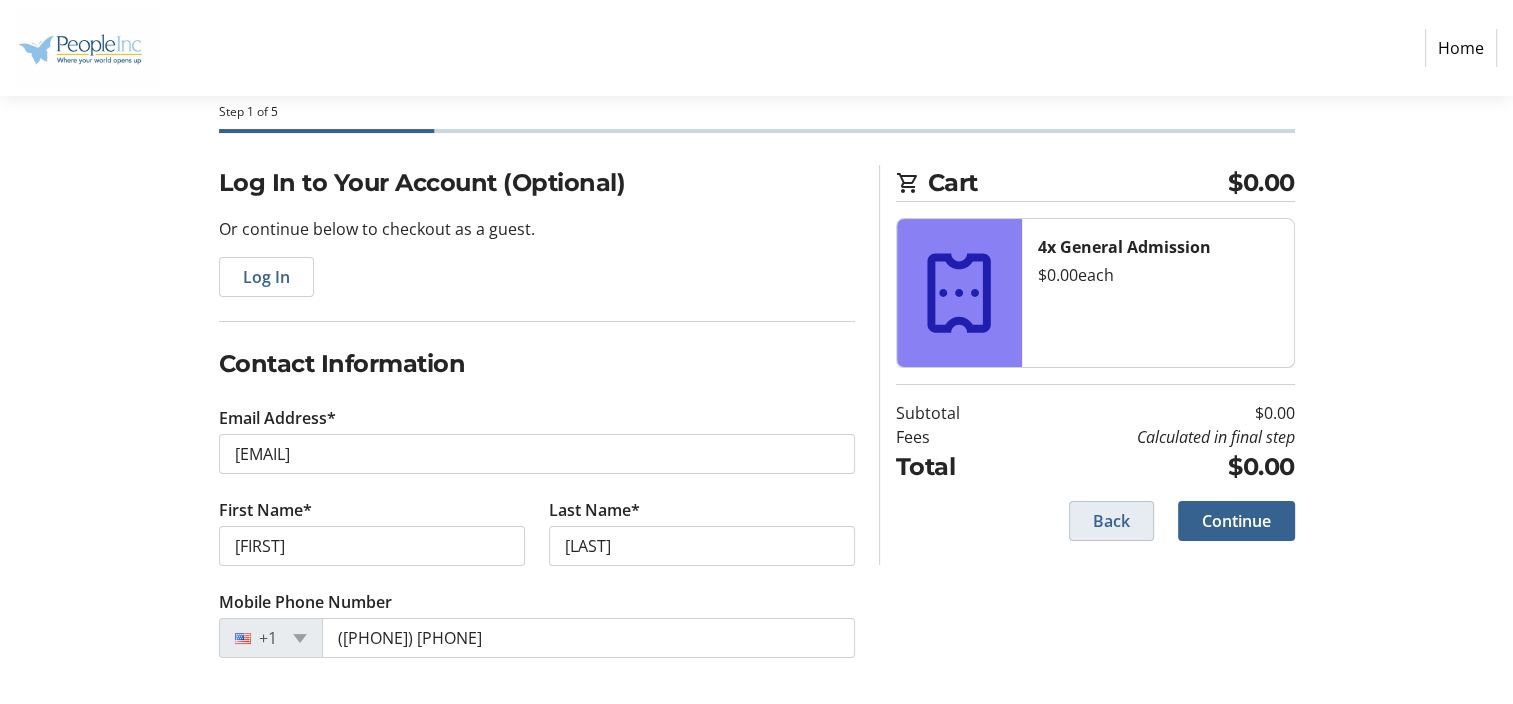 type 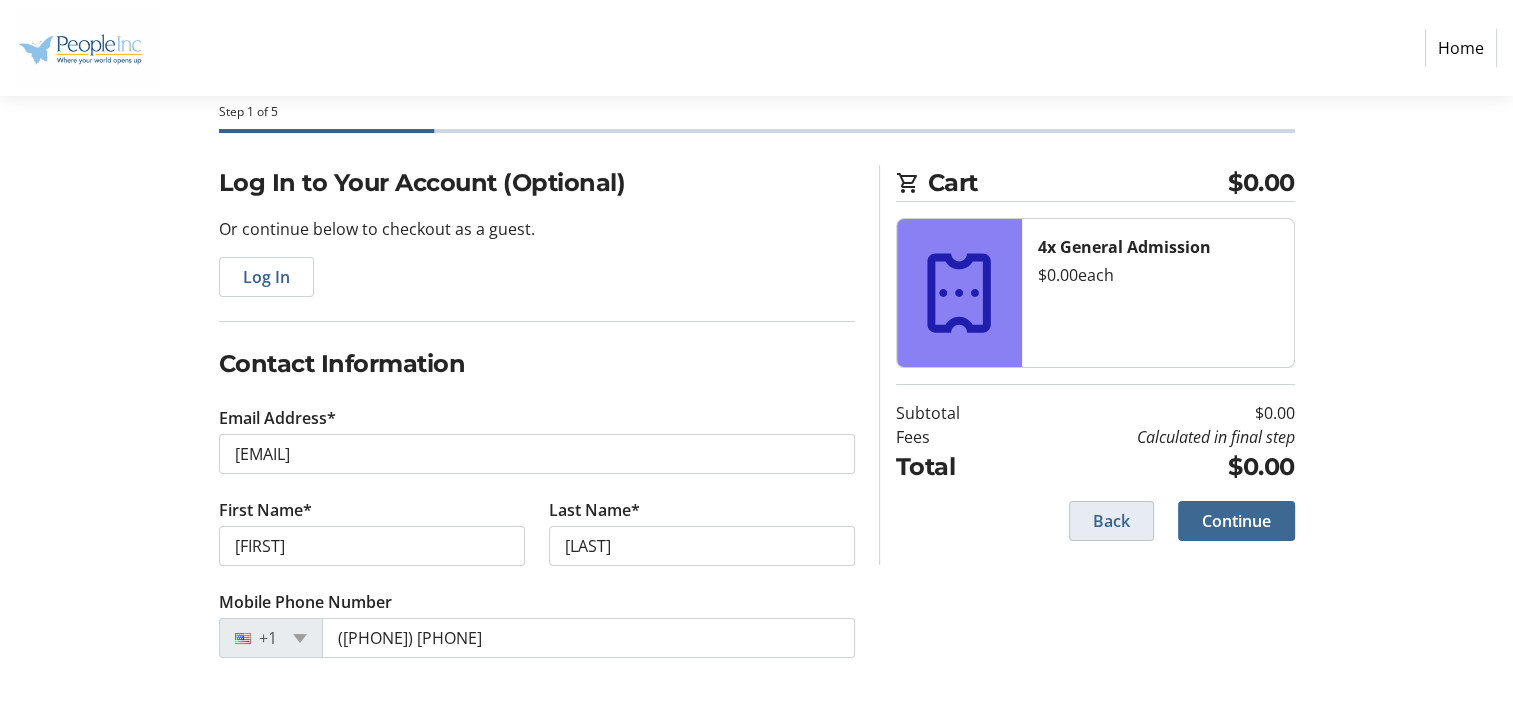 click on "Continue" 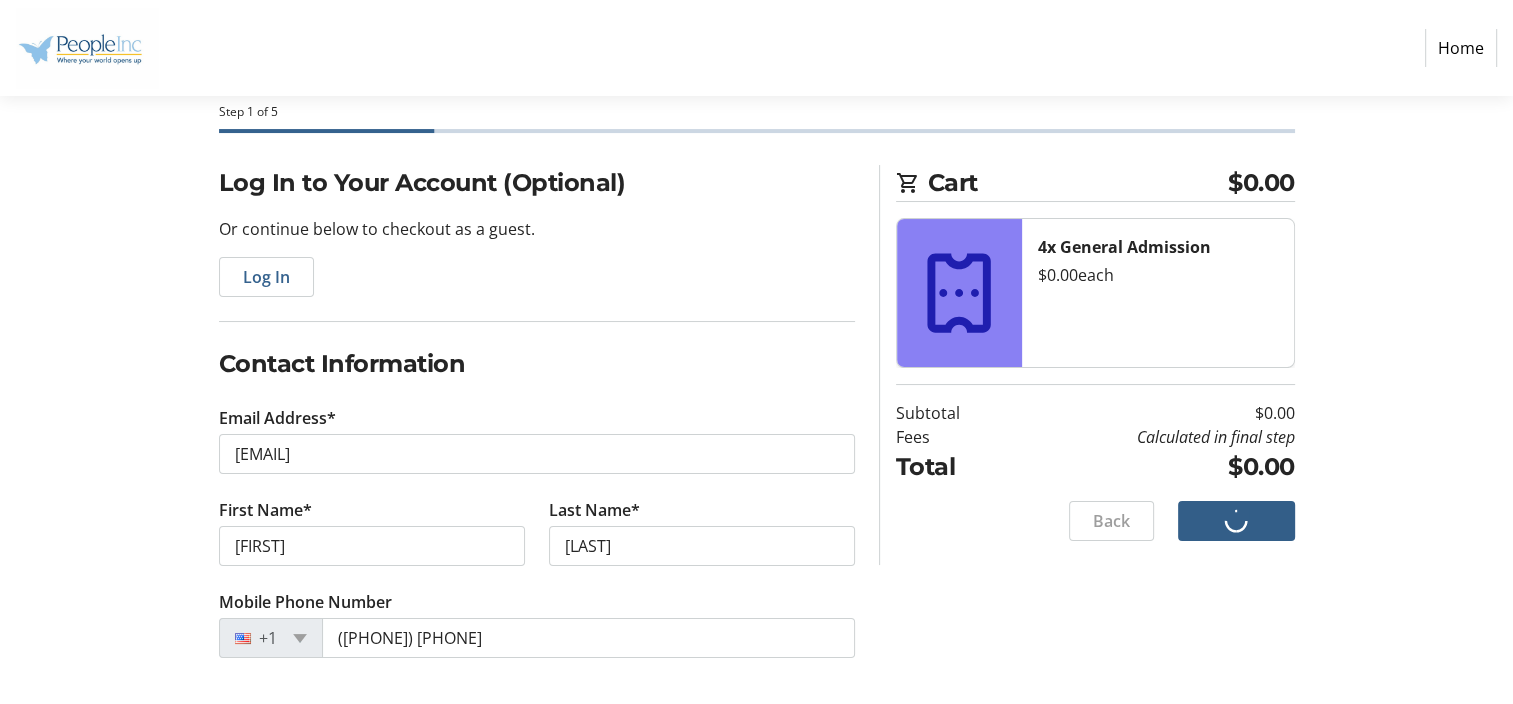 scroll, scrollTop: 0, scrollLeft: 0, axis: both 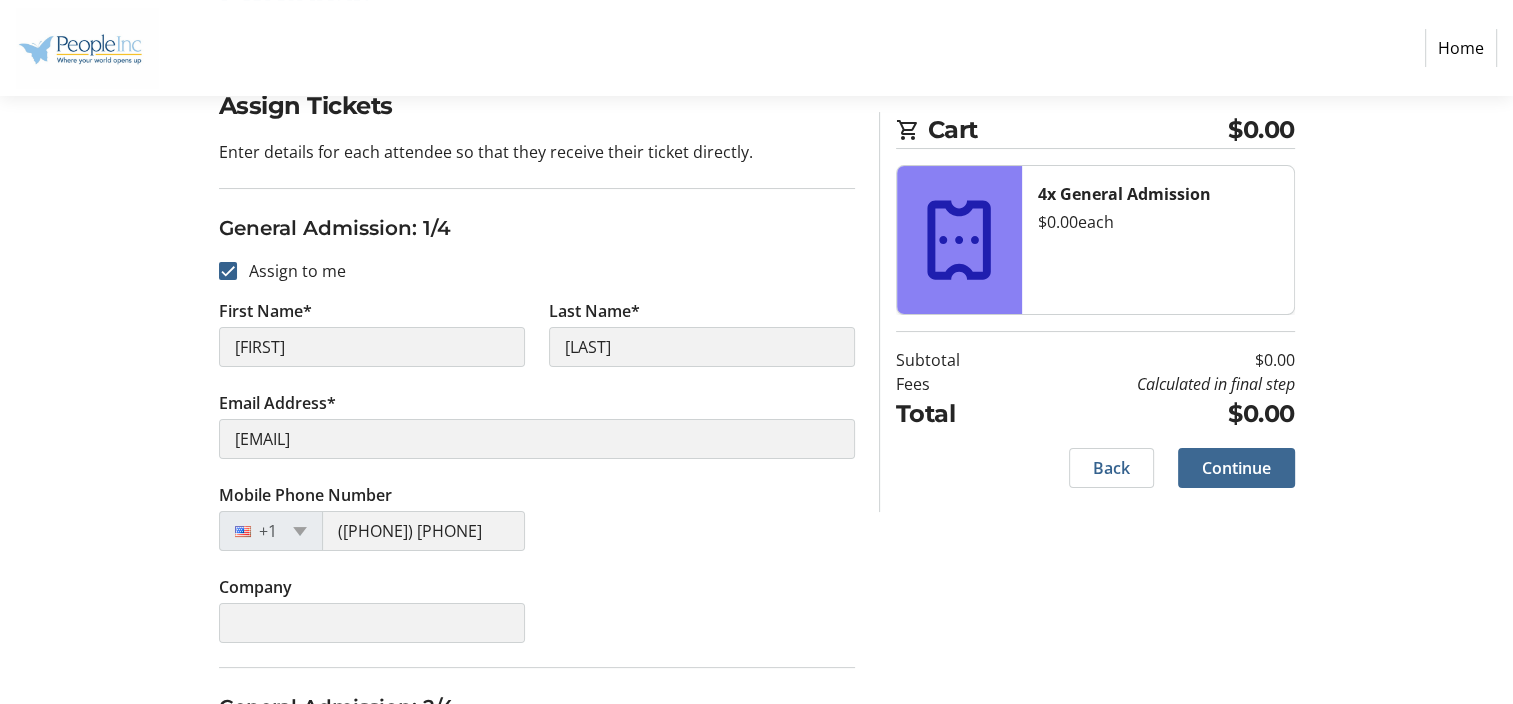 click on "Continue" 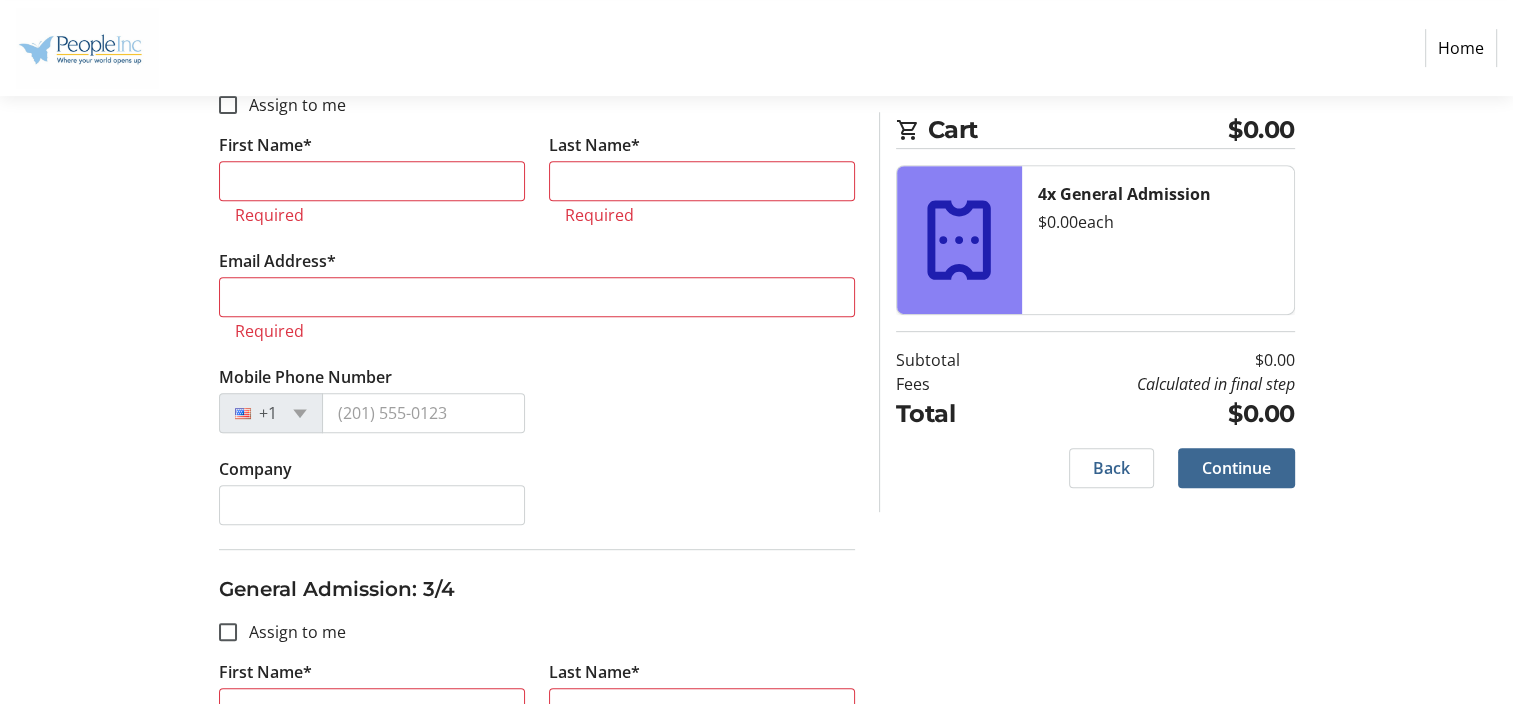 scroll, scrollTop: 822, scrollLeft: 0, axis: vertical 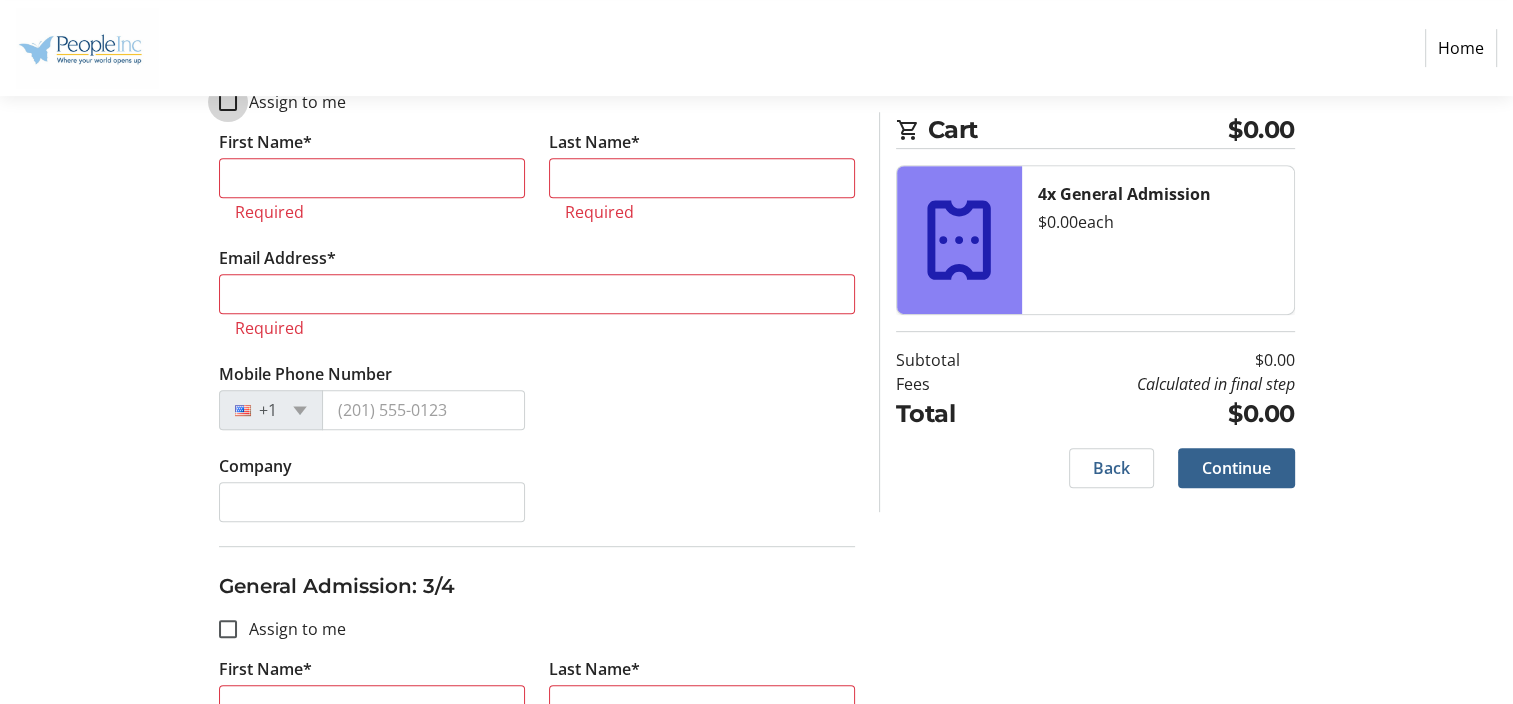 click on "Assign to me" at bounding box center (228, 102) 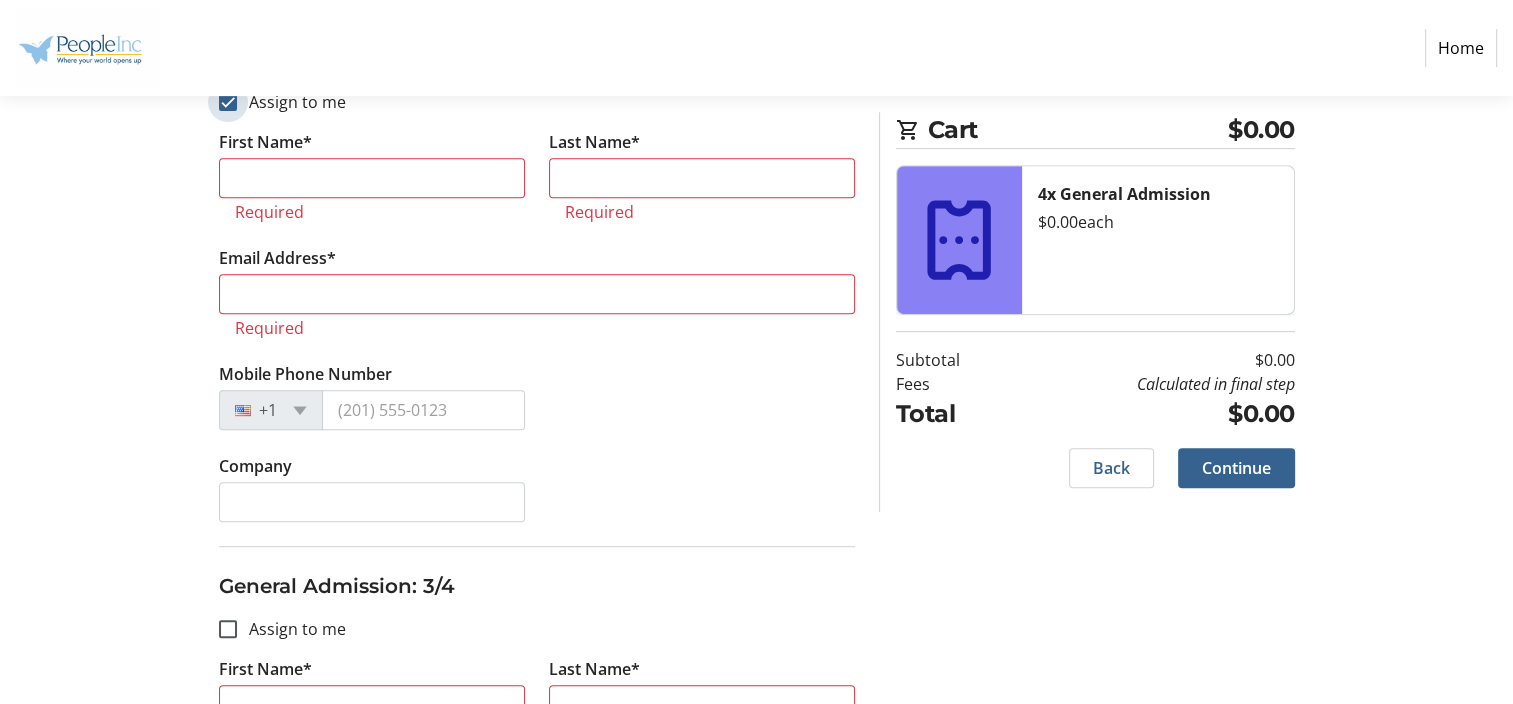 checkbox on "true" 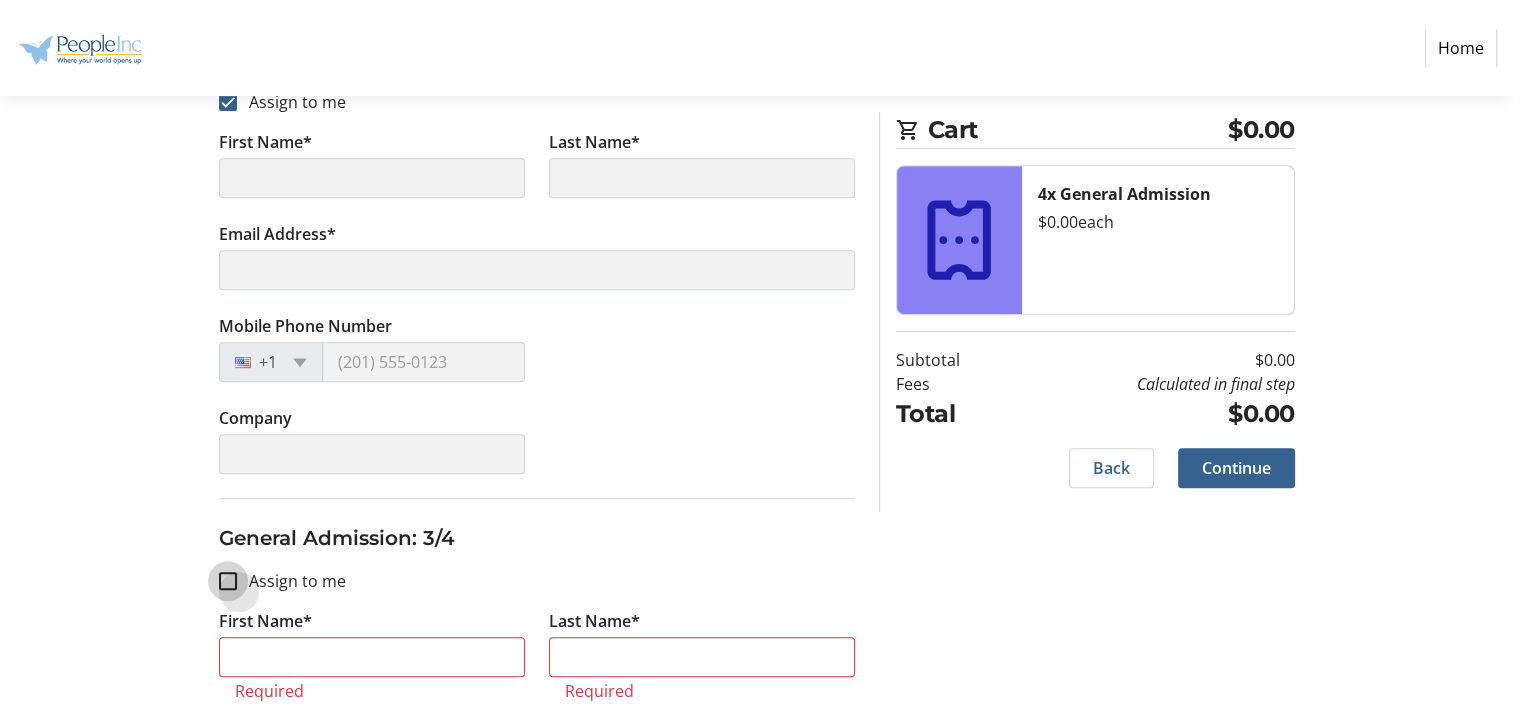 click on "Assign to me" at bounding box center (228, 581) 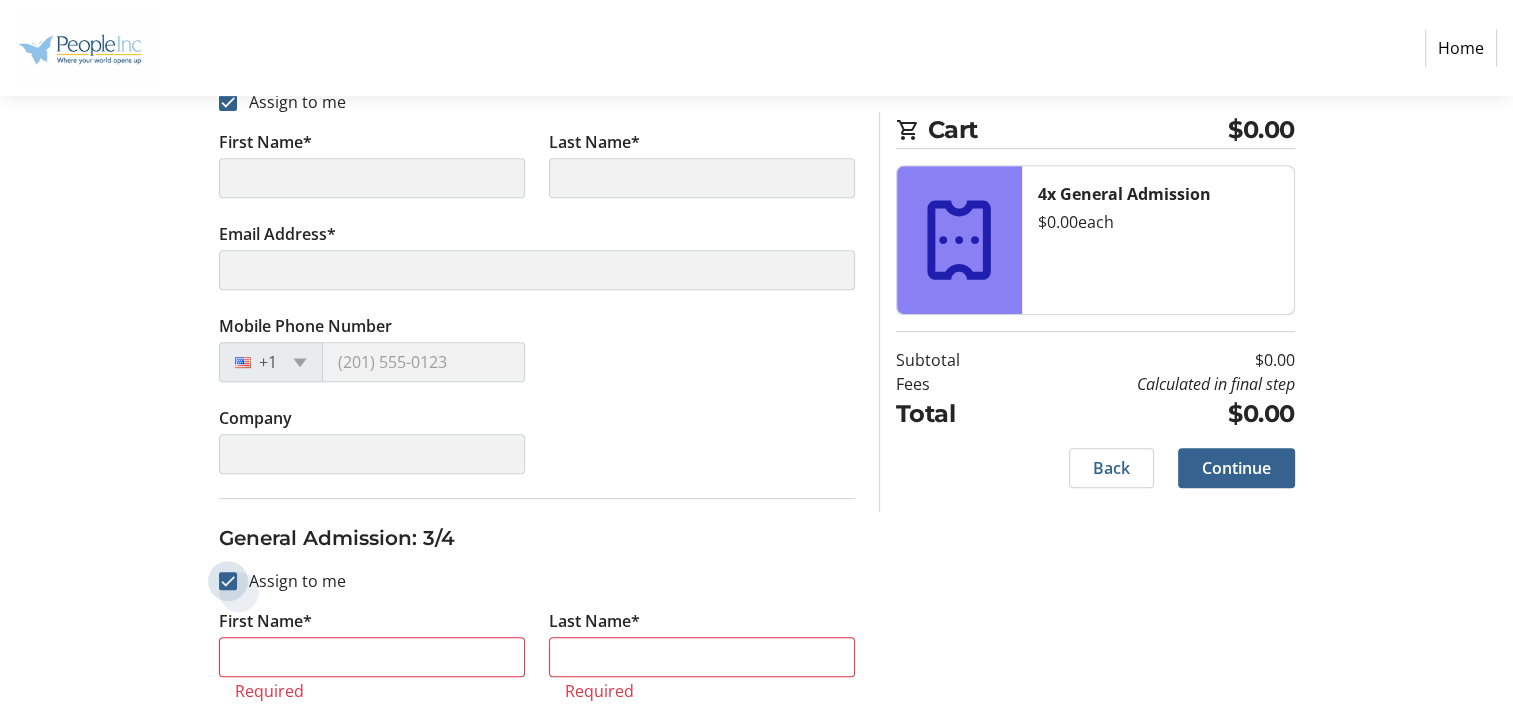checkbox on "true" 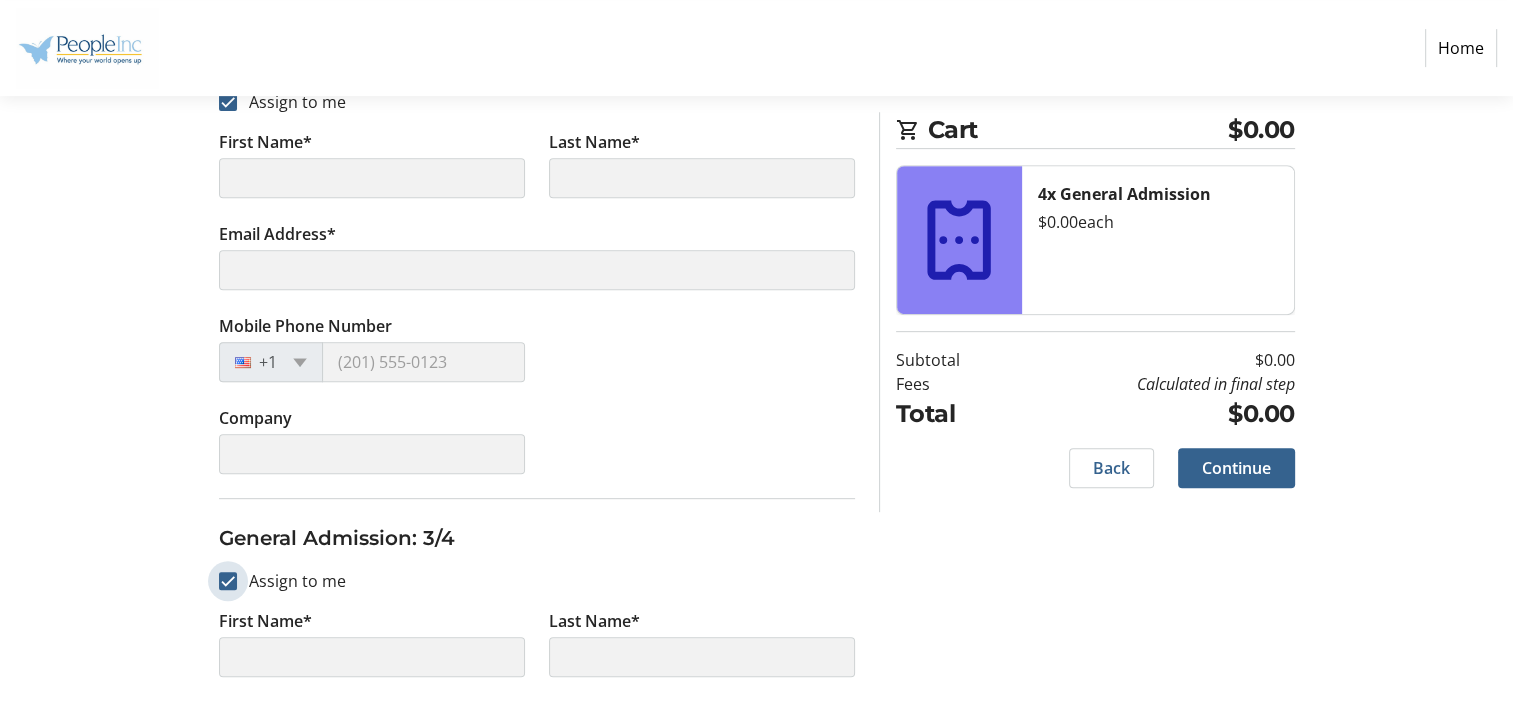 type on "[FIRST]" 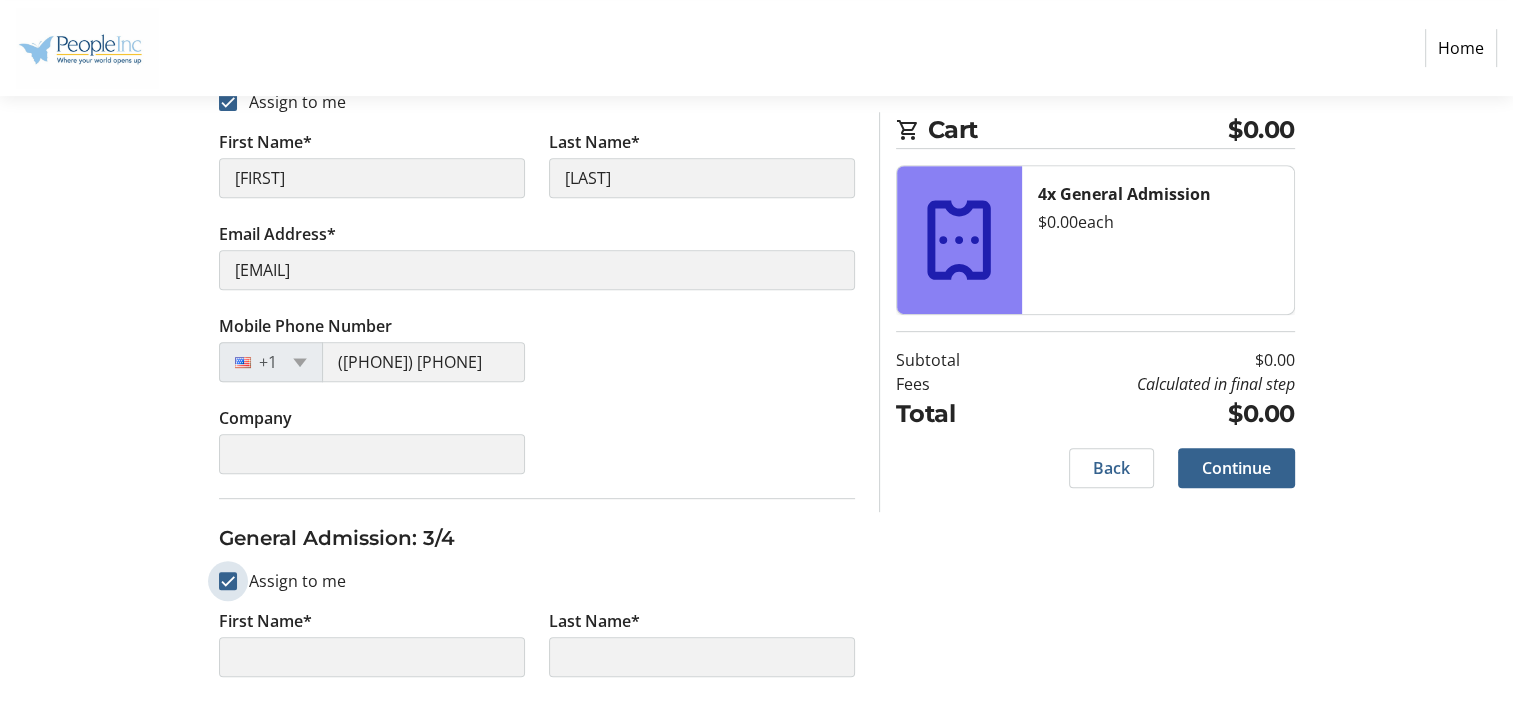 type on "[FIRST]" 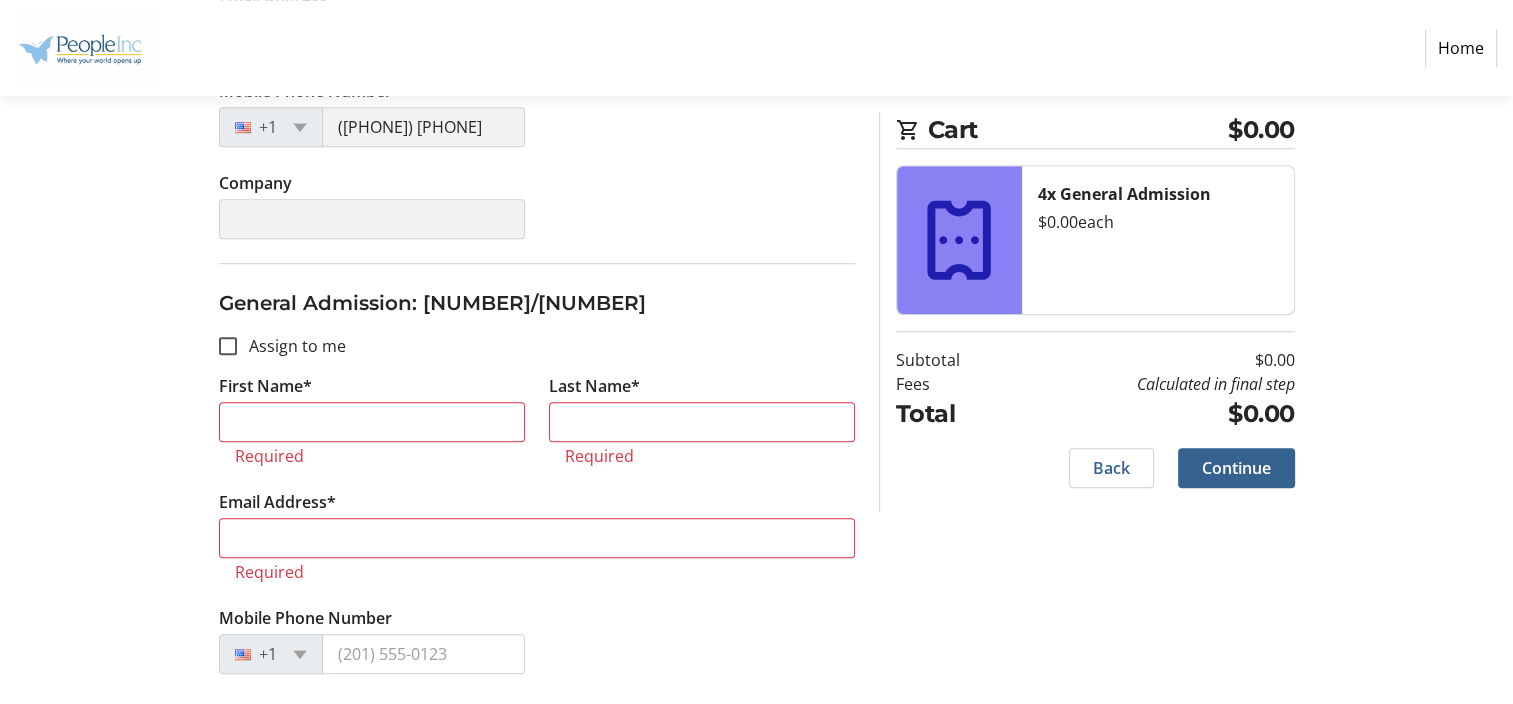 scroll, scrollTop: 1539, scrollLeft: 0, axis: vertical 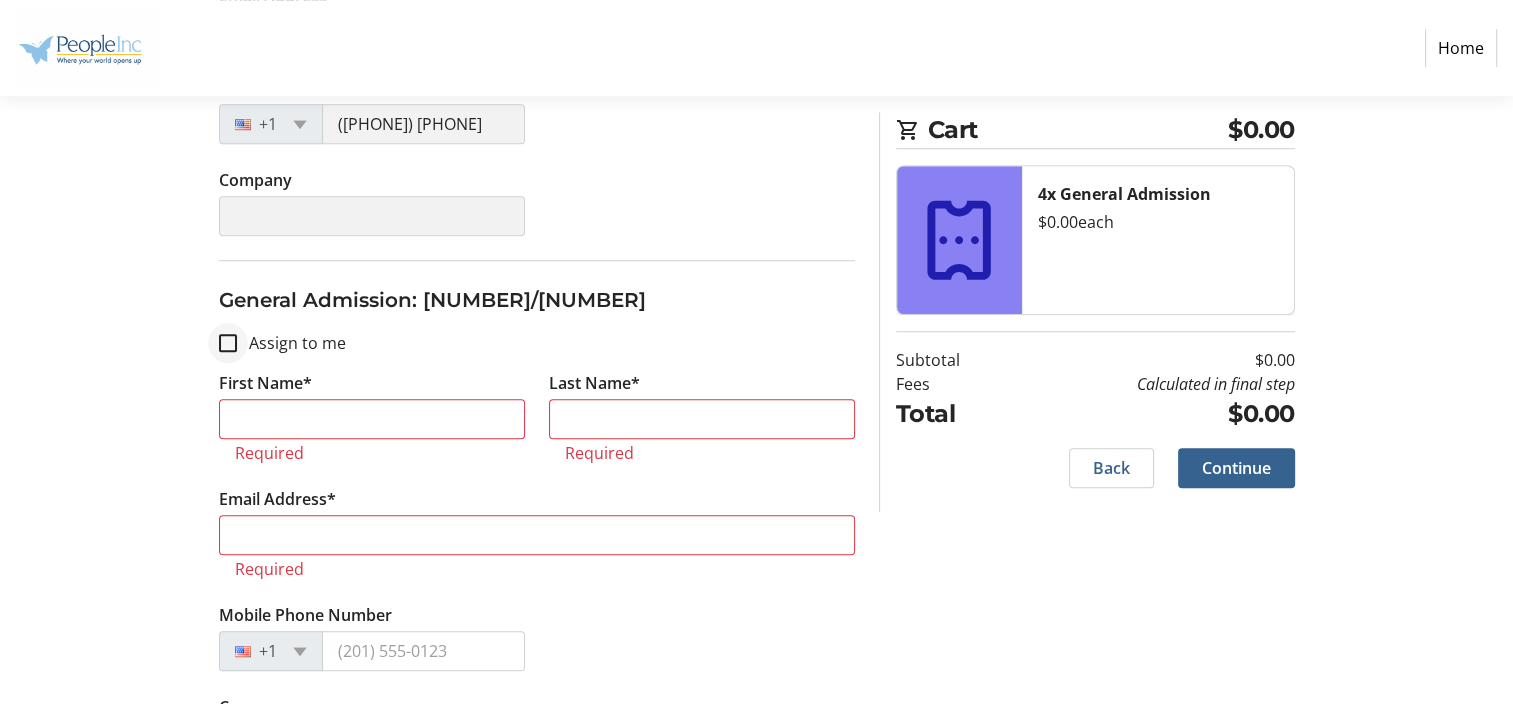 click at bounding box center [228, 343] 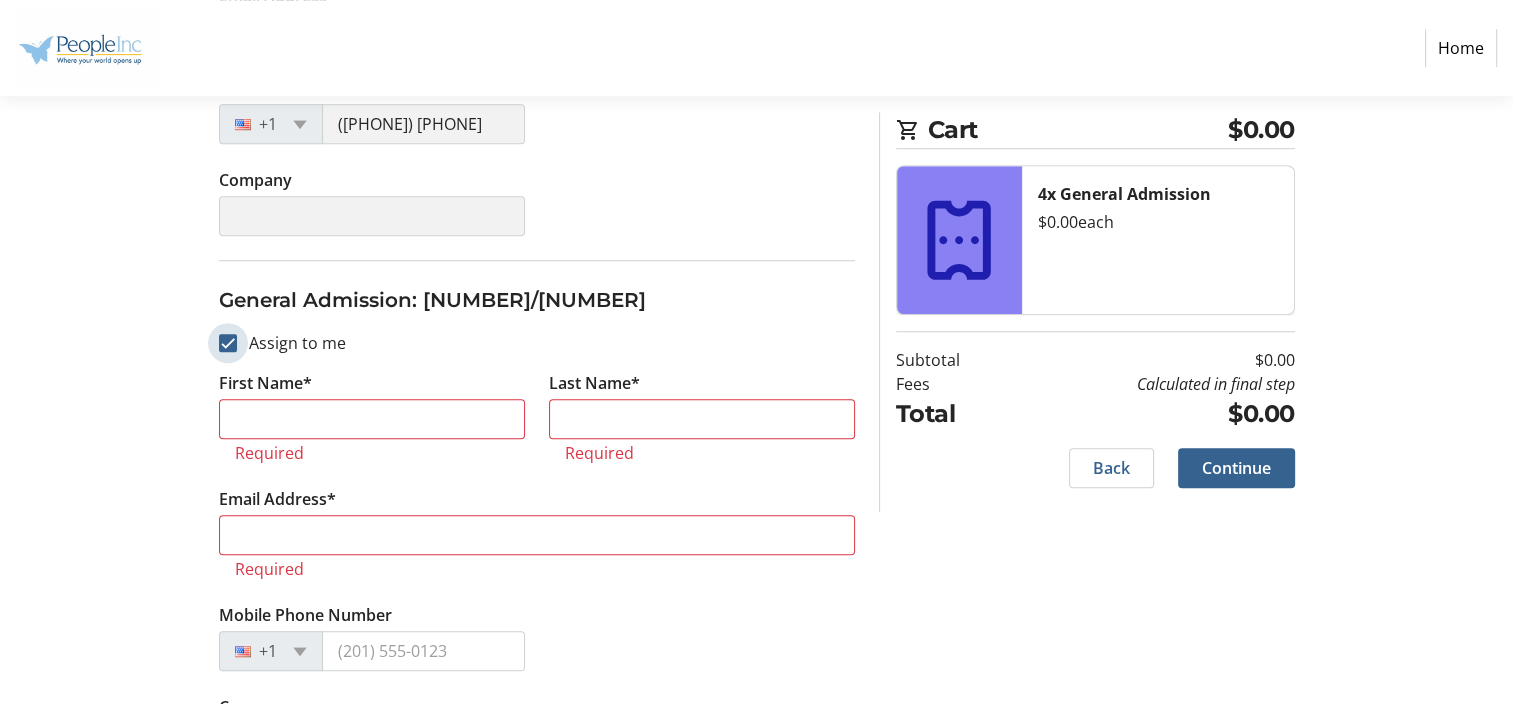 checkbox on "true" 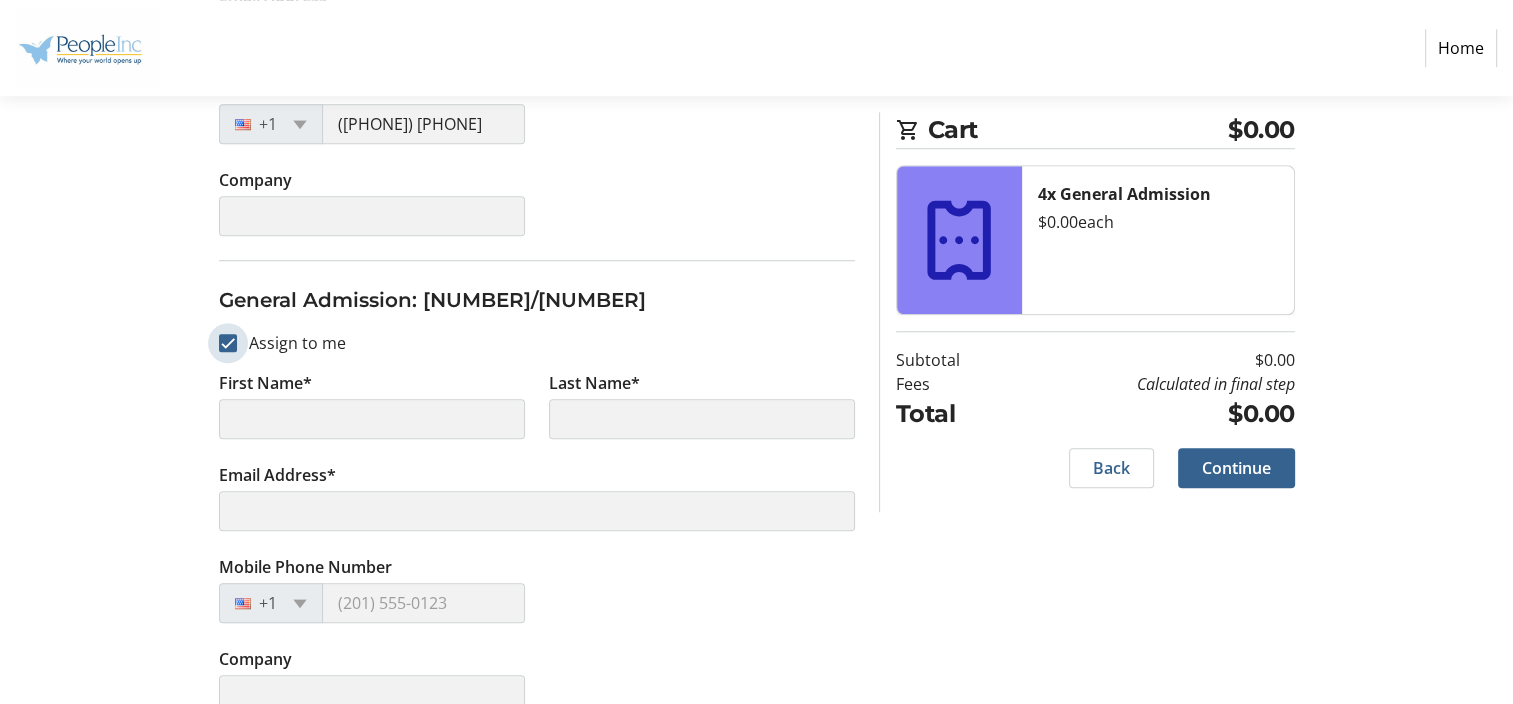 type on "[FIRST]" 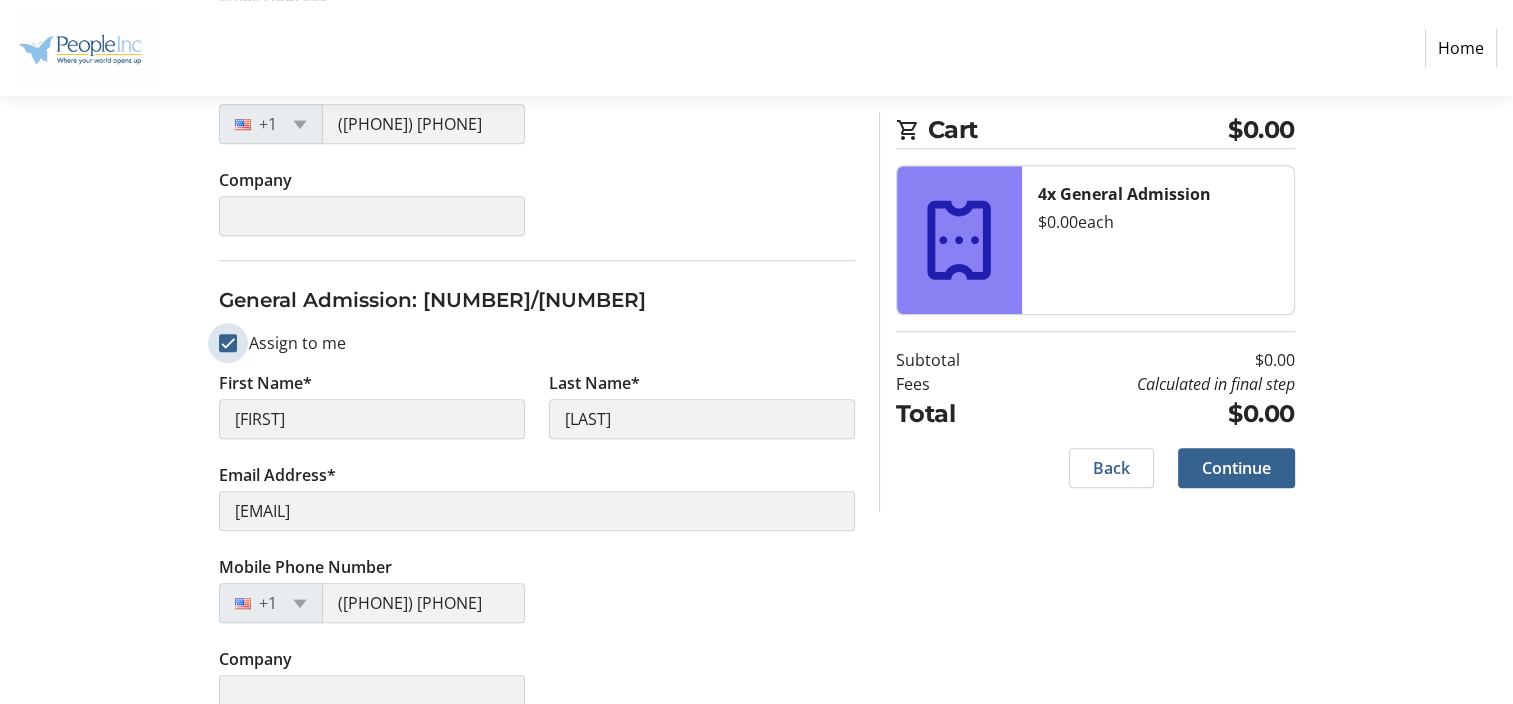 scroll, scrollTop: 1568, scrollLeft: 0, axis: vertical 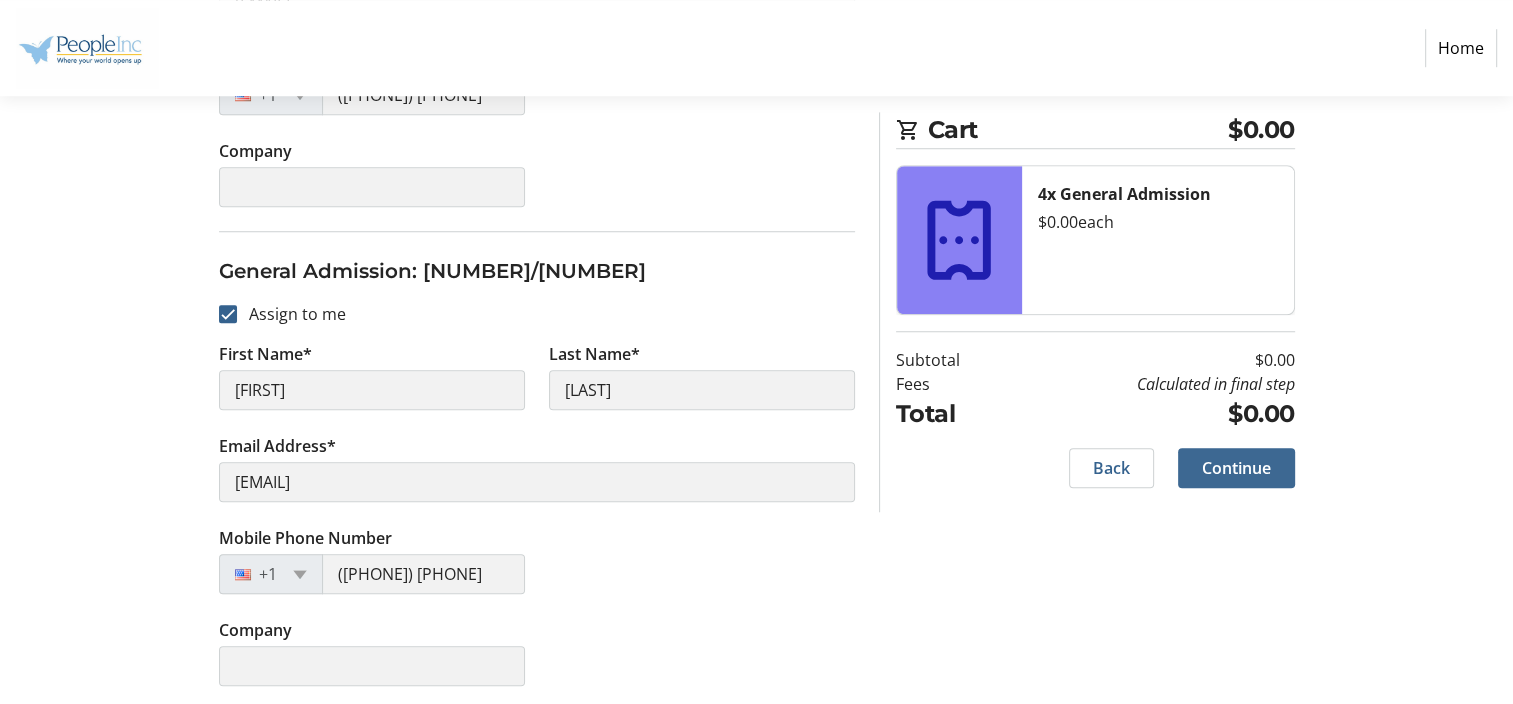click on "Continue" 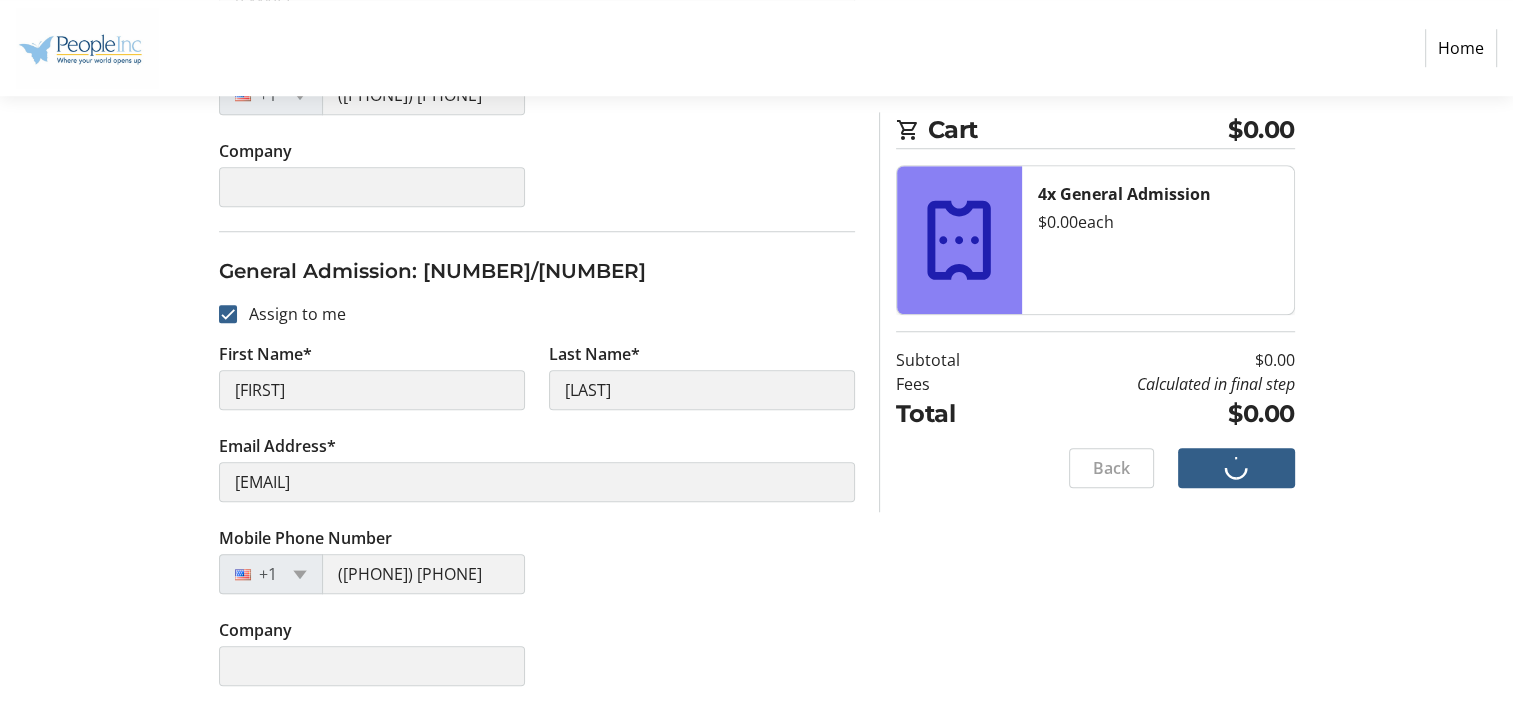 scroll, scrollTop: 3, scrollLeft: 0, axis: vertical 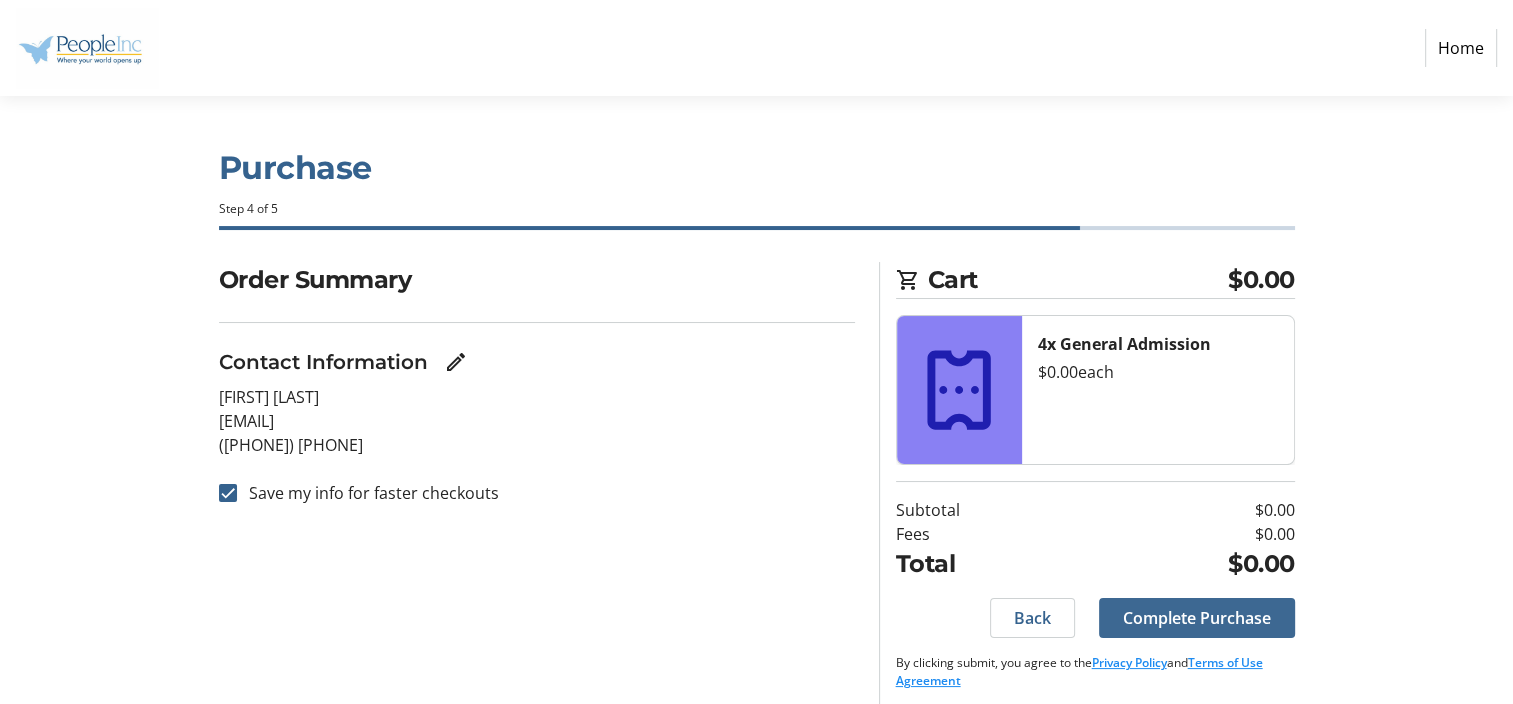 click on "Complete Purchase" 